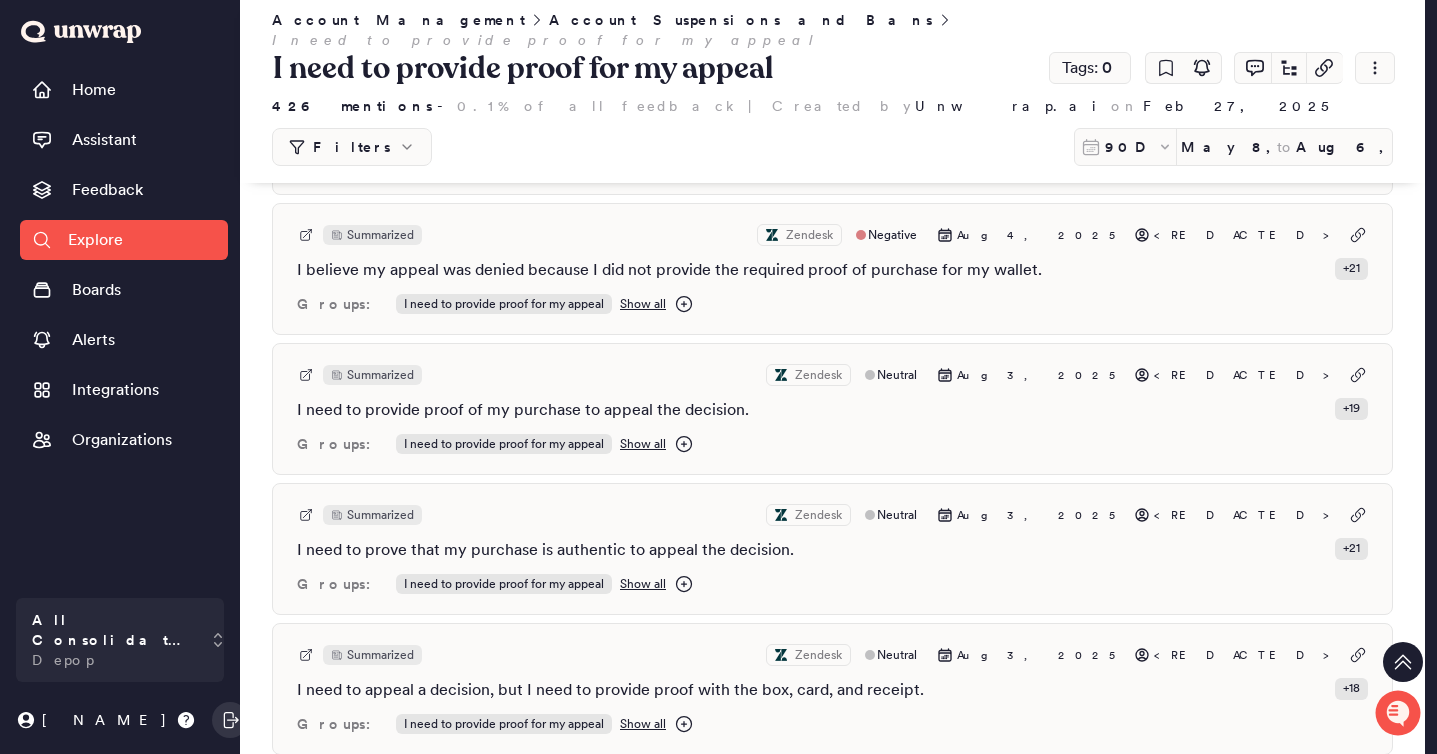 scroll, scrollTop: 0, scrollLeft: 0, axis: both 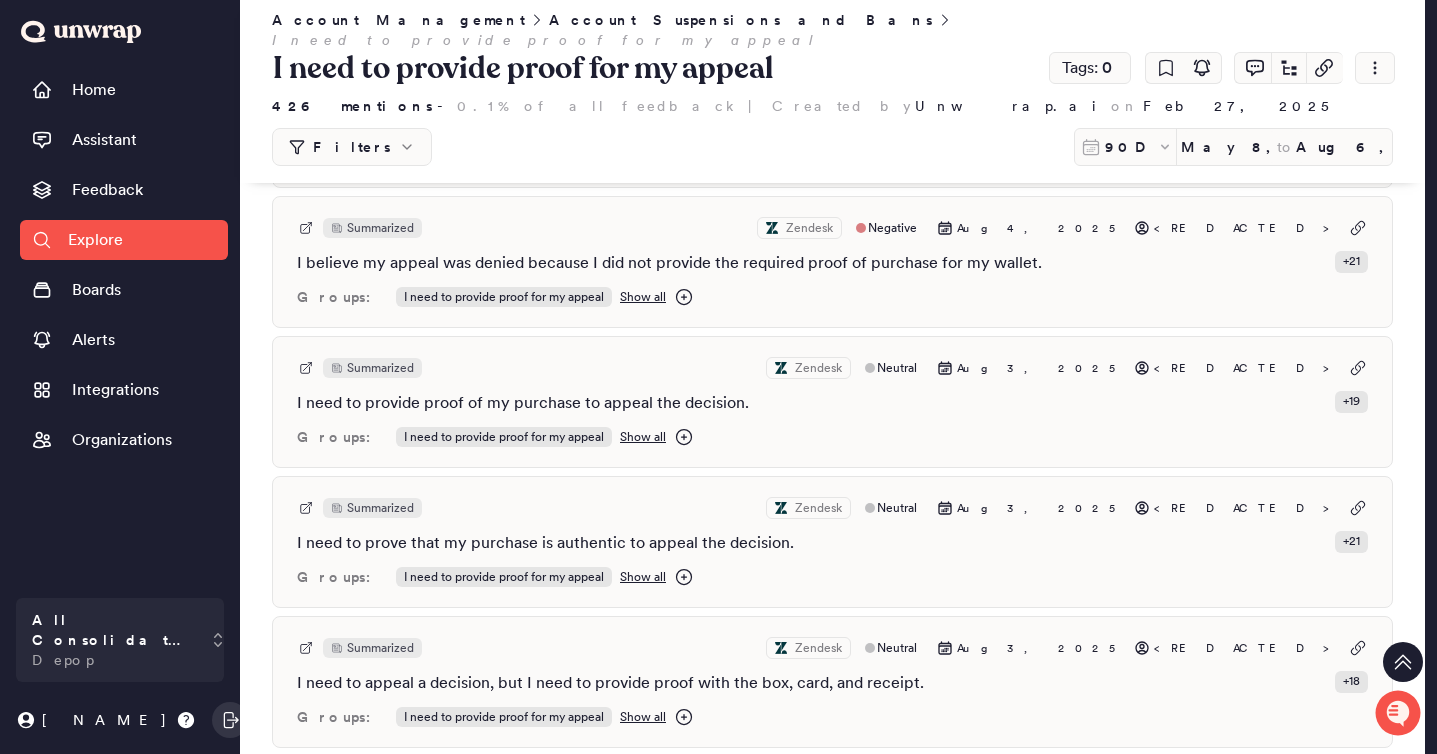click on "Explore" at bounding box center (124, 240) 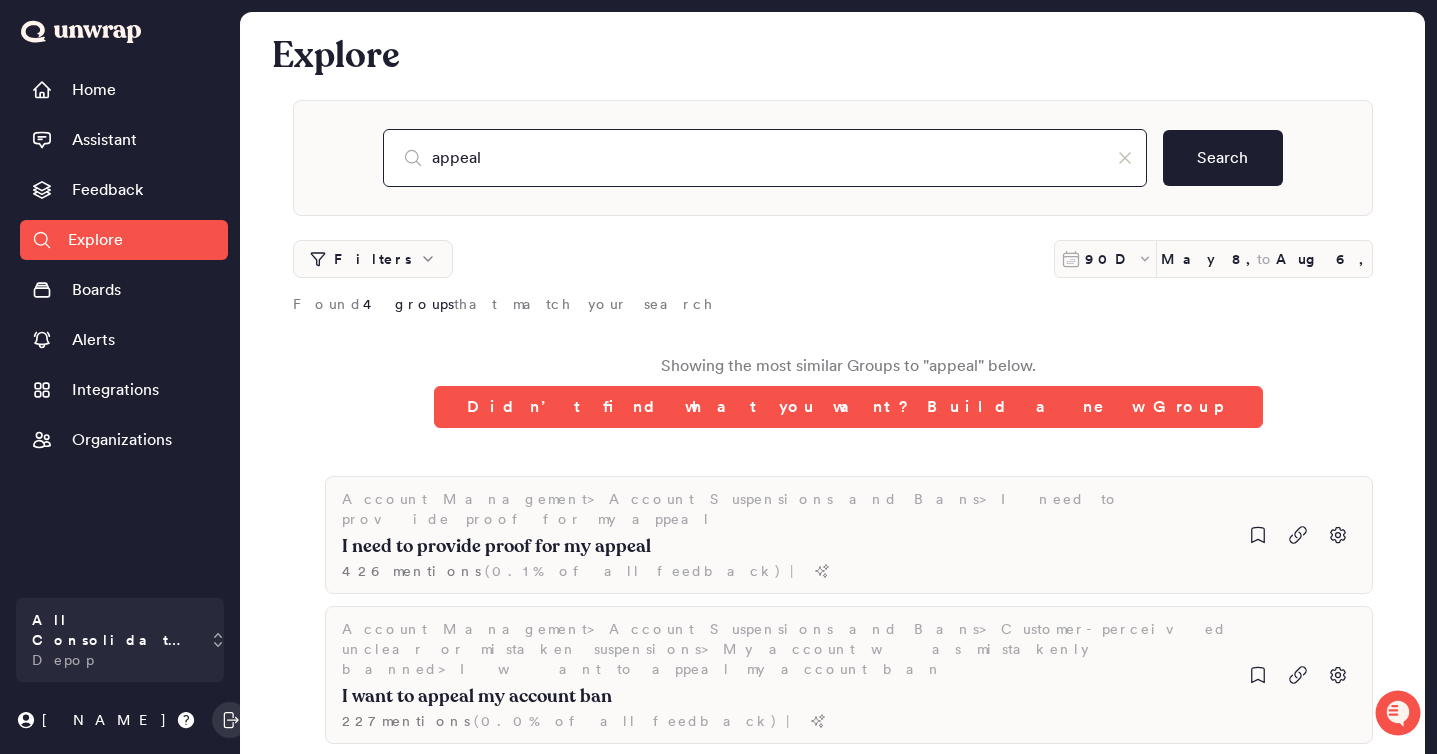 click on "appeal" at bounding box center (765, 158) 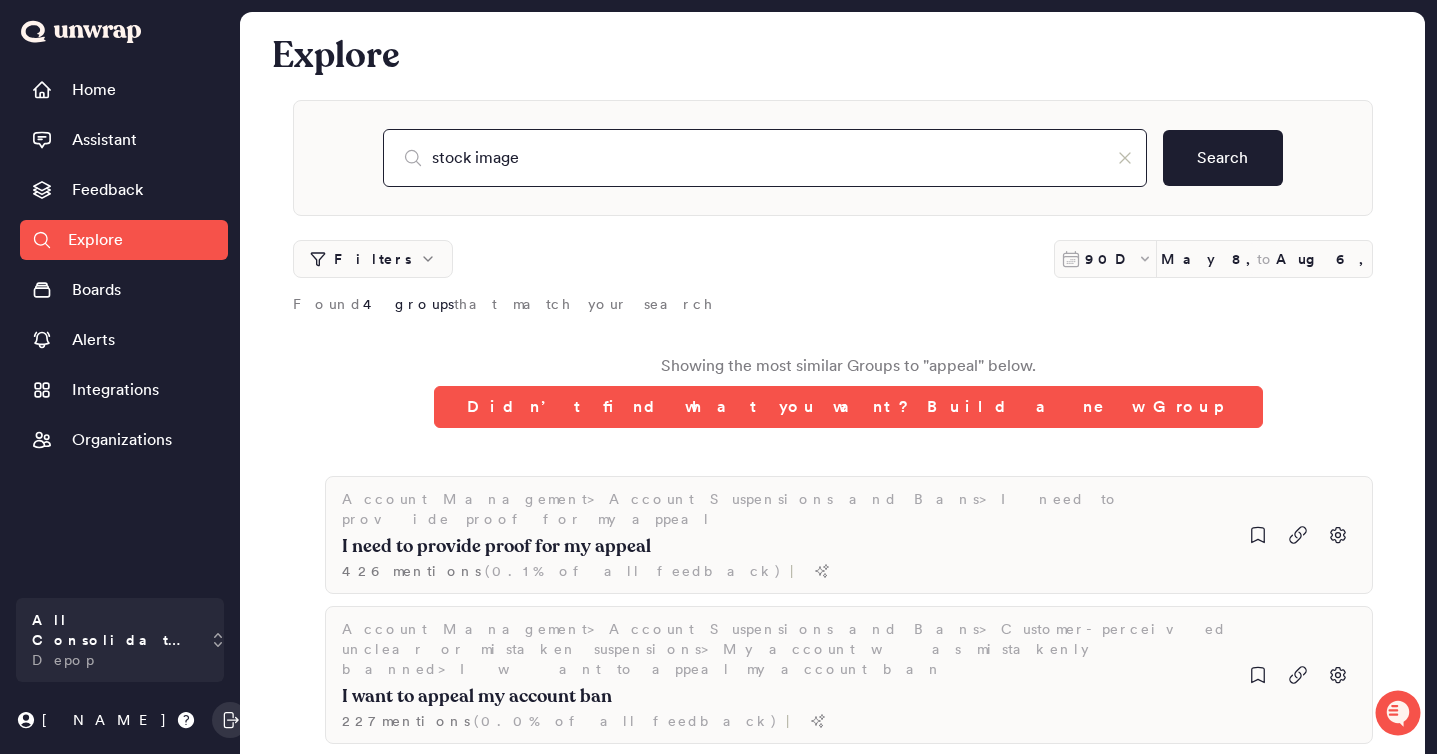 type on "stock image" 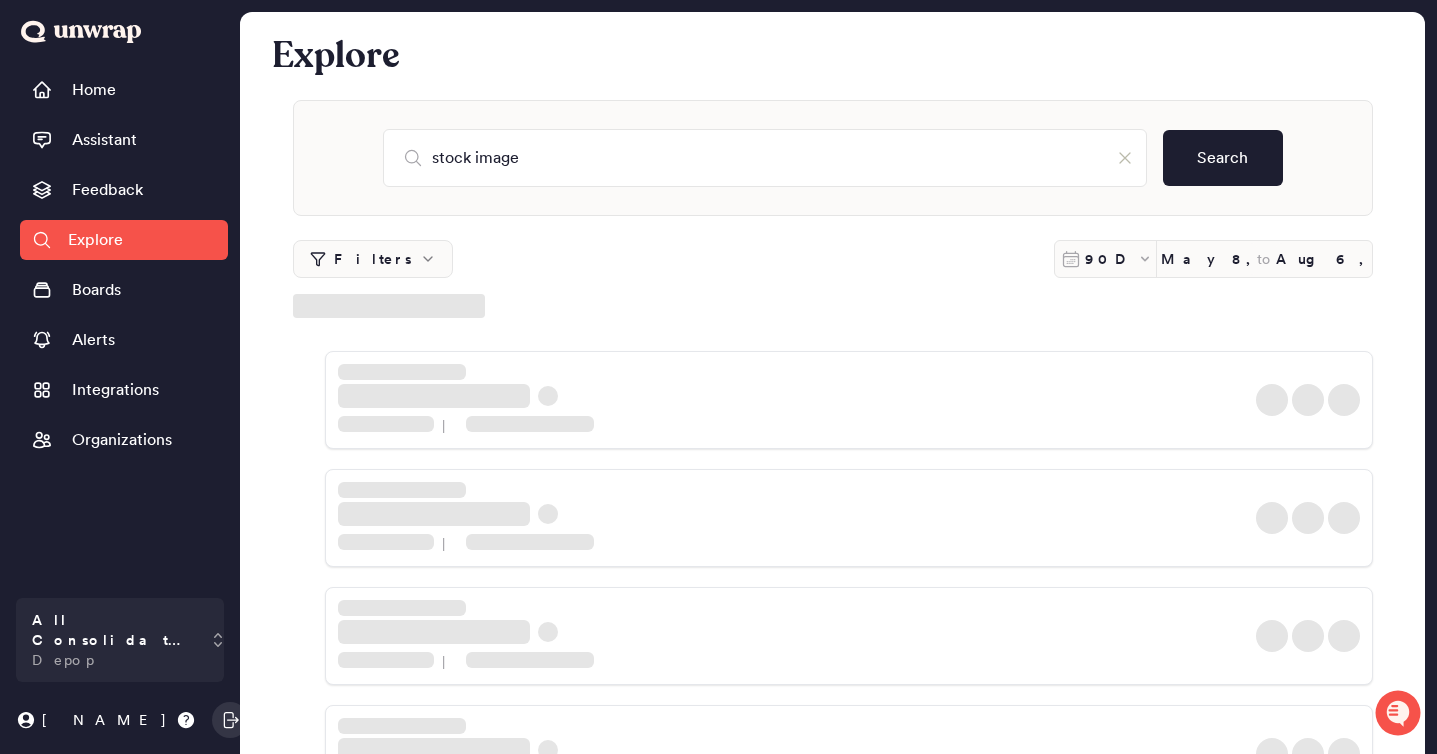 click 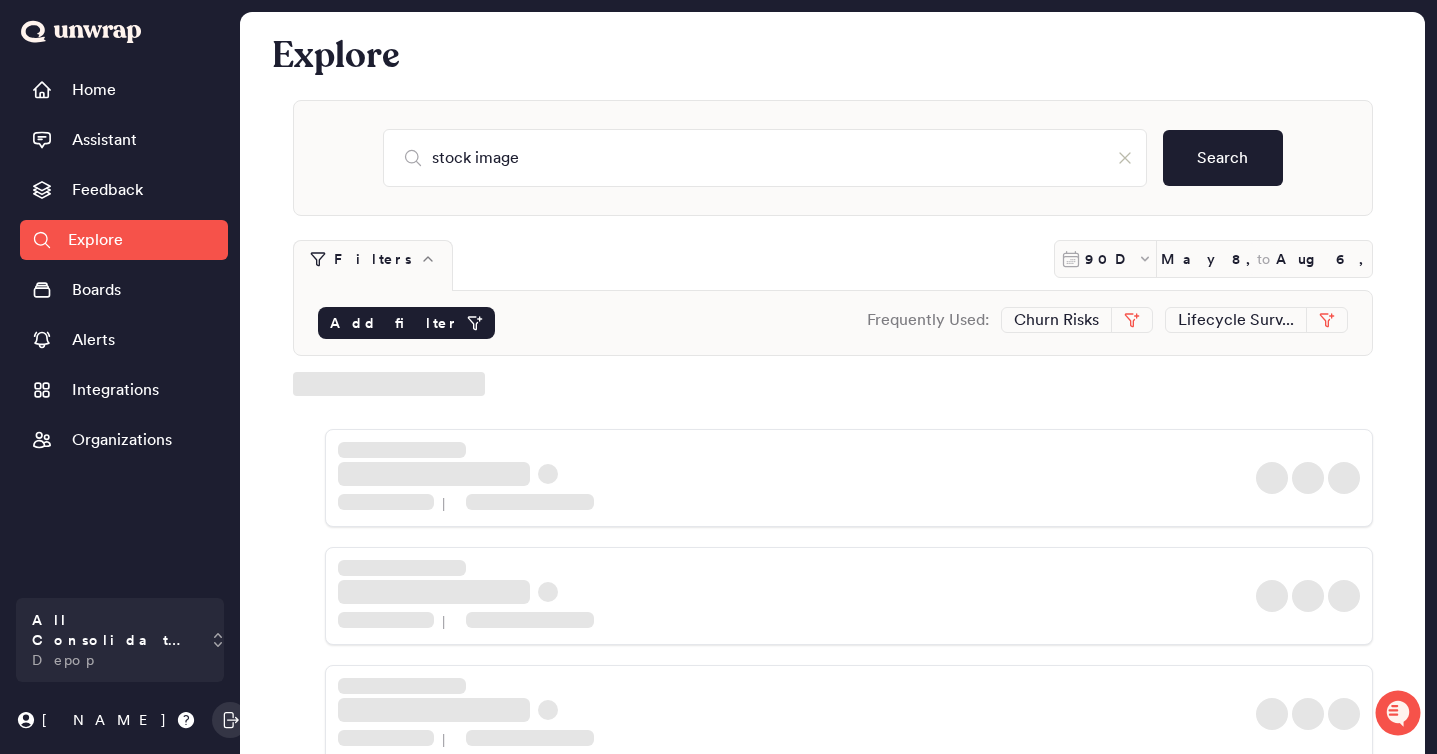 click on "Add filter" at bounding box center (406, 323) 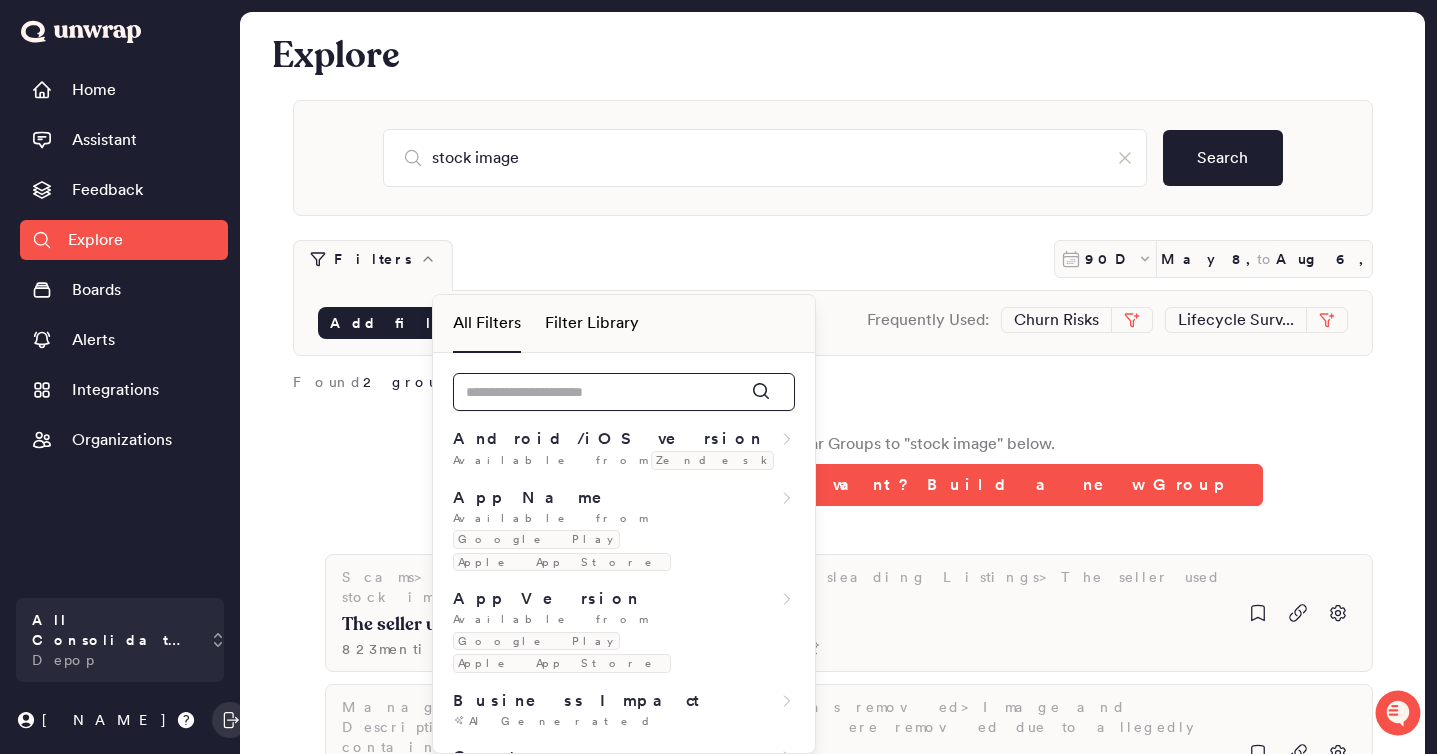 click at bounding box center (624, 392) 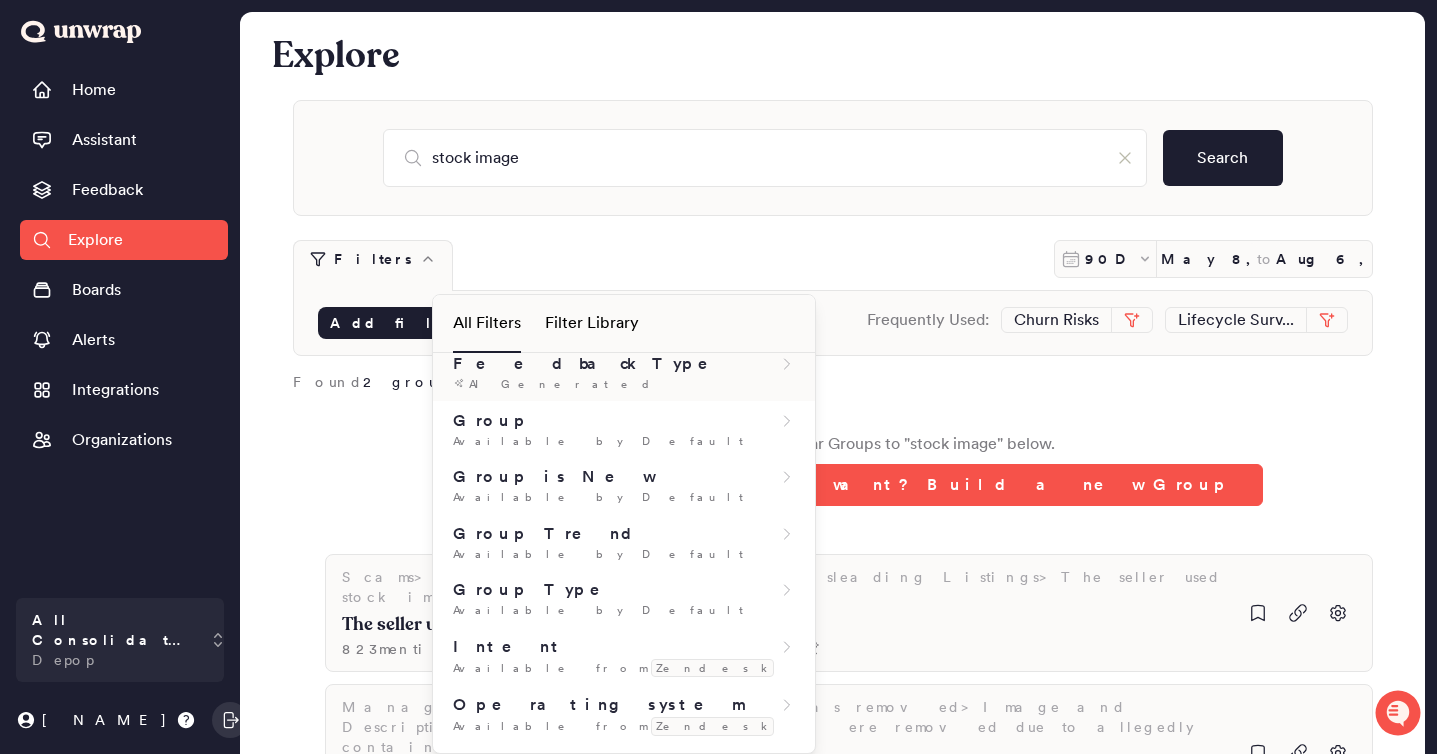 scroll, scrollTop: 1217, scrollLeft: 0, axis: vertical 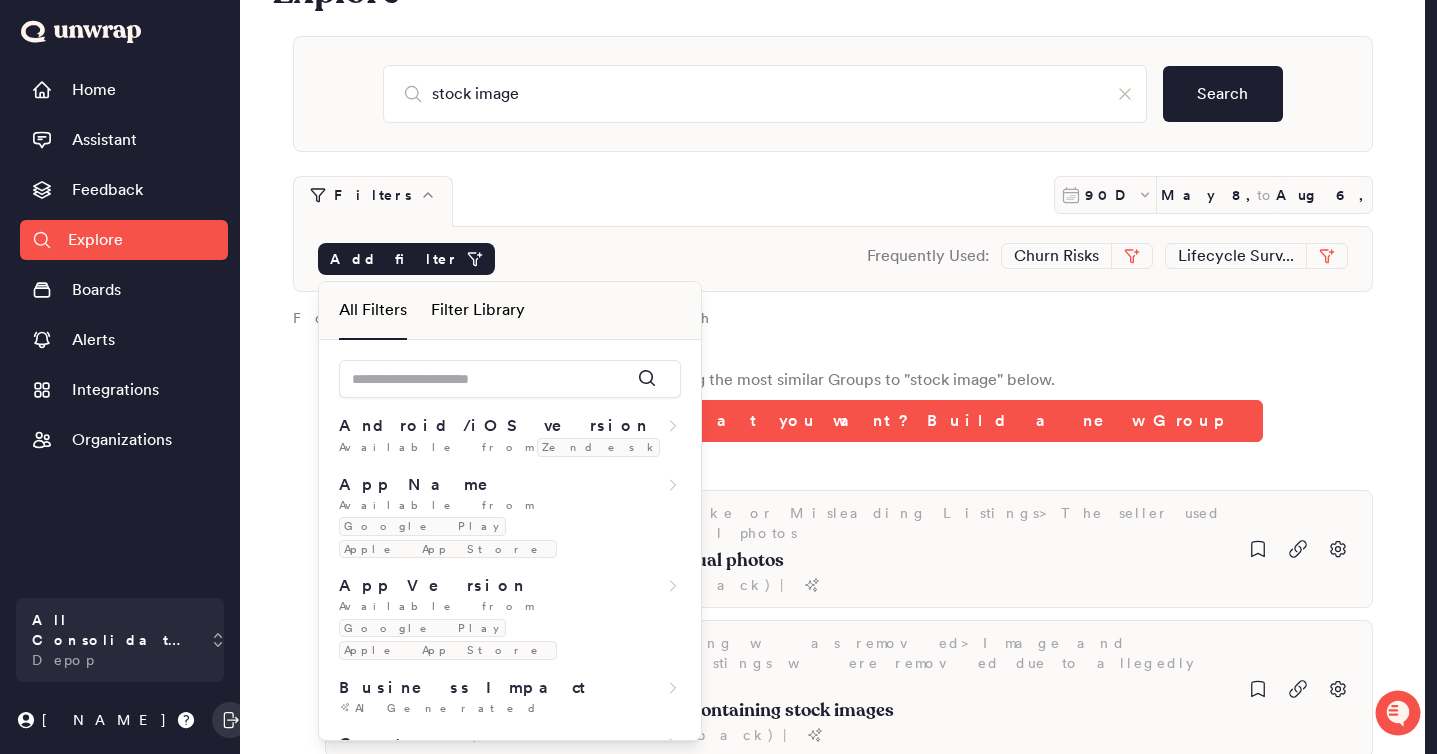 click on "Found  2 groups  that match your search" at bounding box center (833, 322) 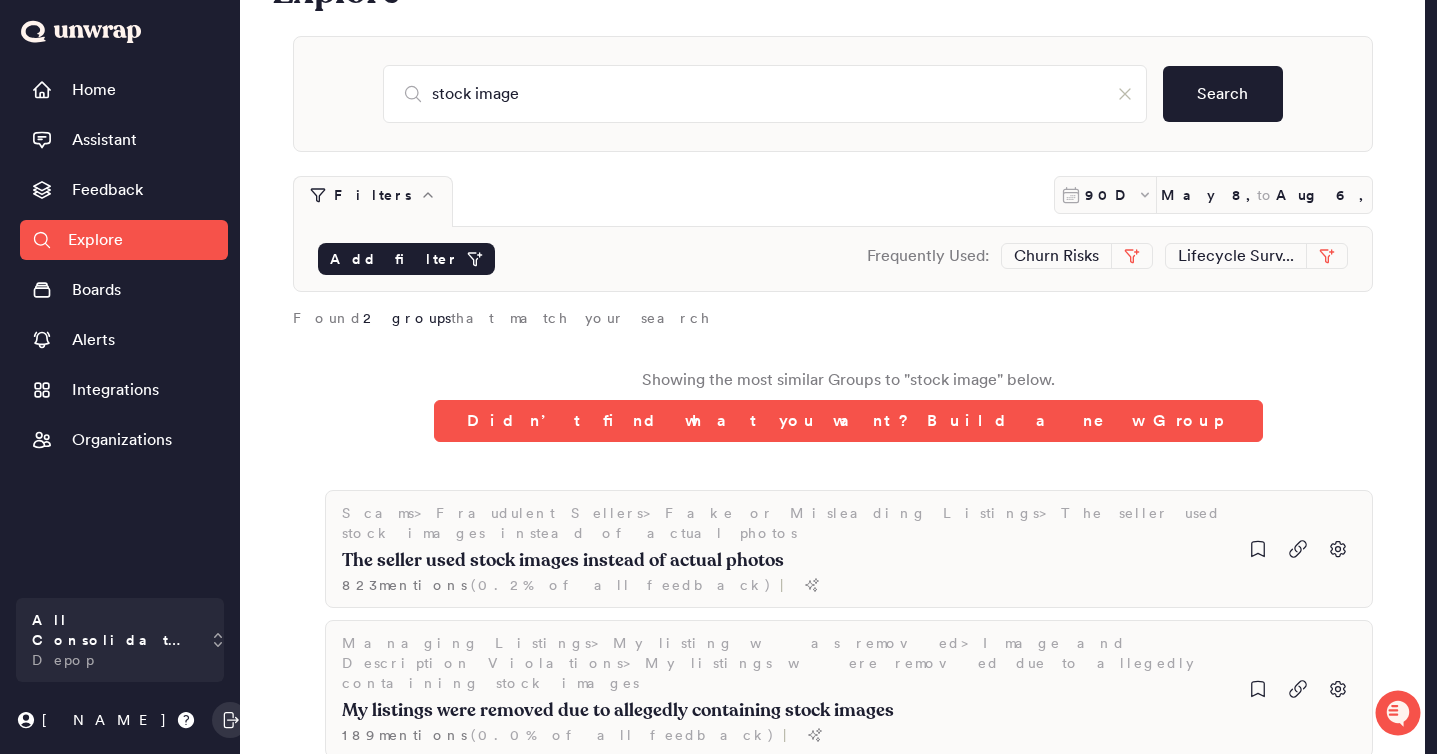 scroll, scrollTop: 104, scrollLeft: 0, axis: vertical 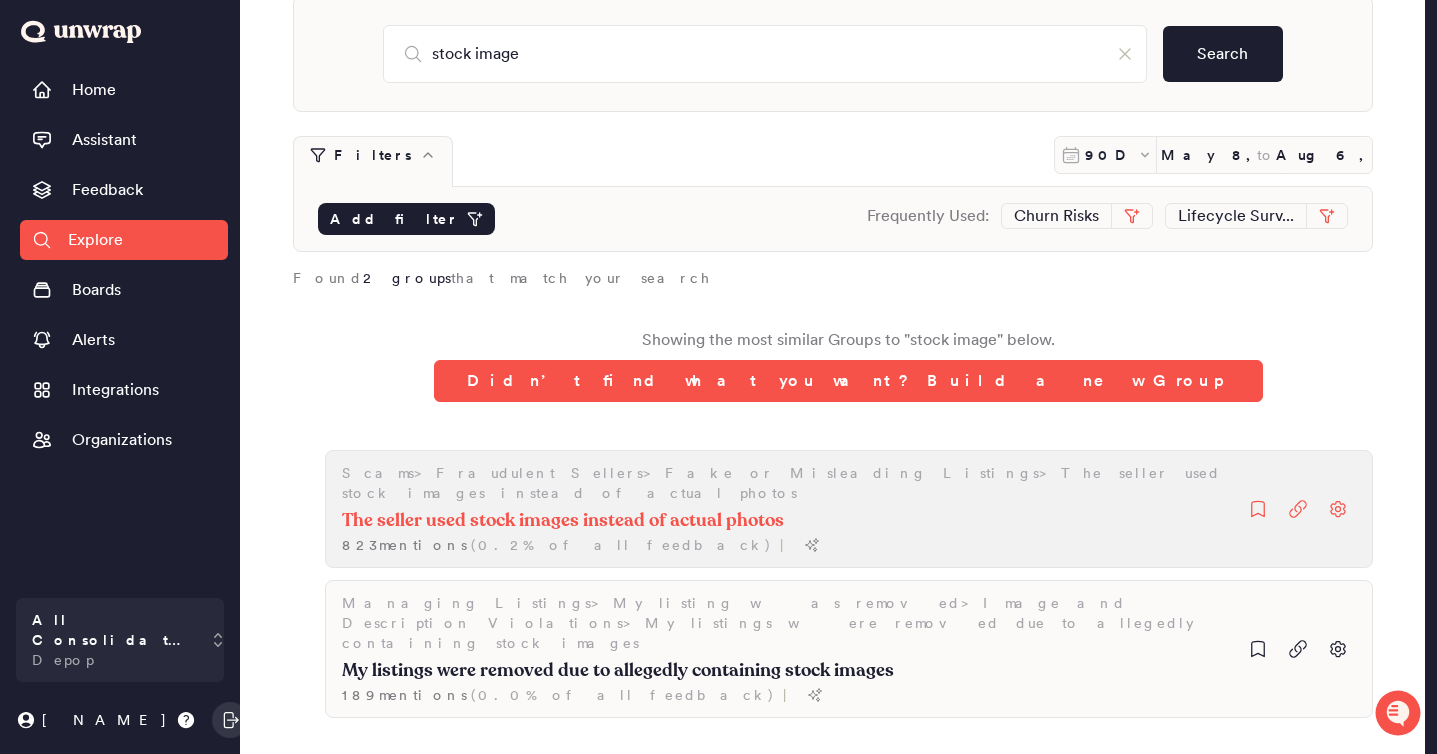 type 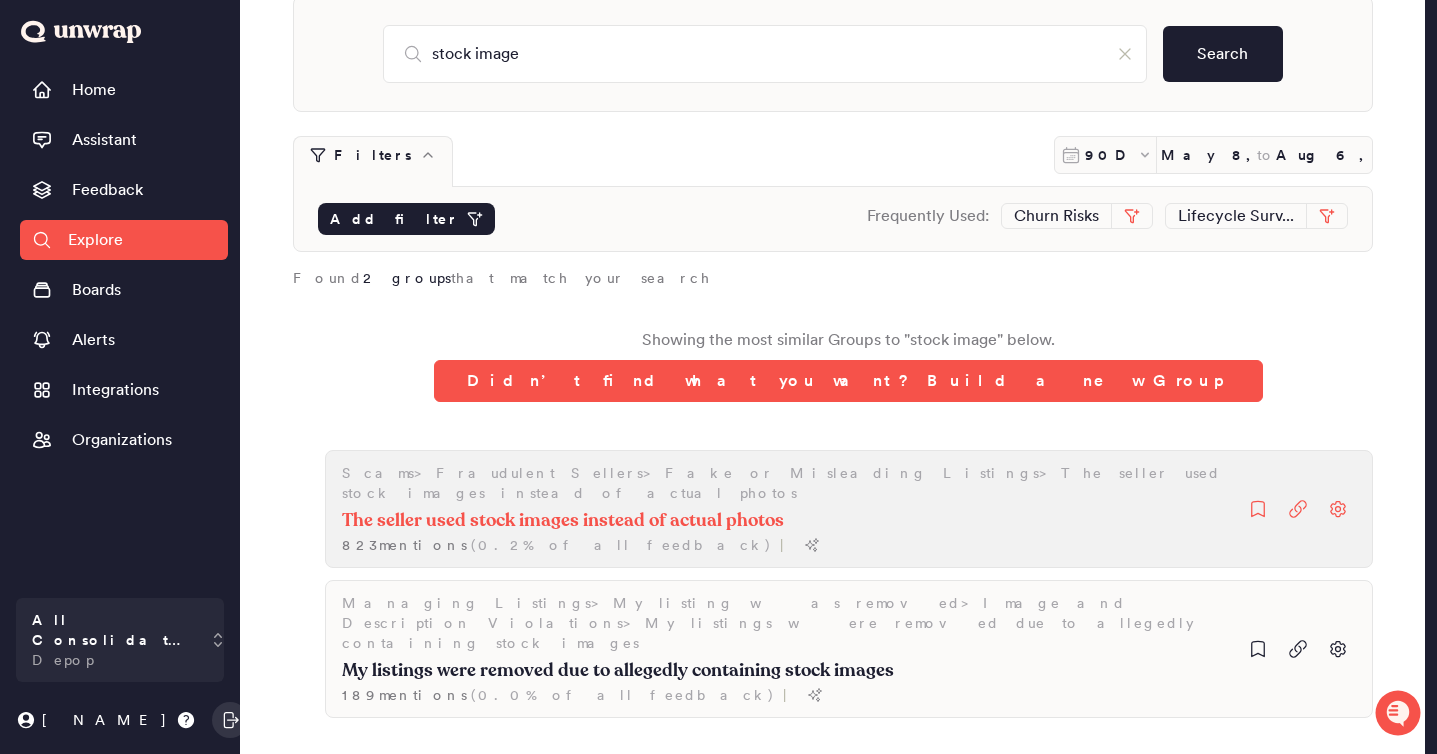 click on "The seller used stock images instead of actual photos" at bounding box center (563, 521) 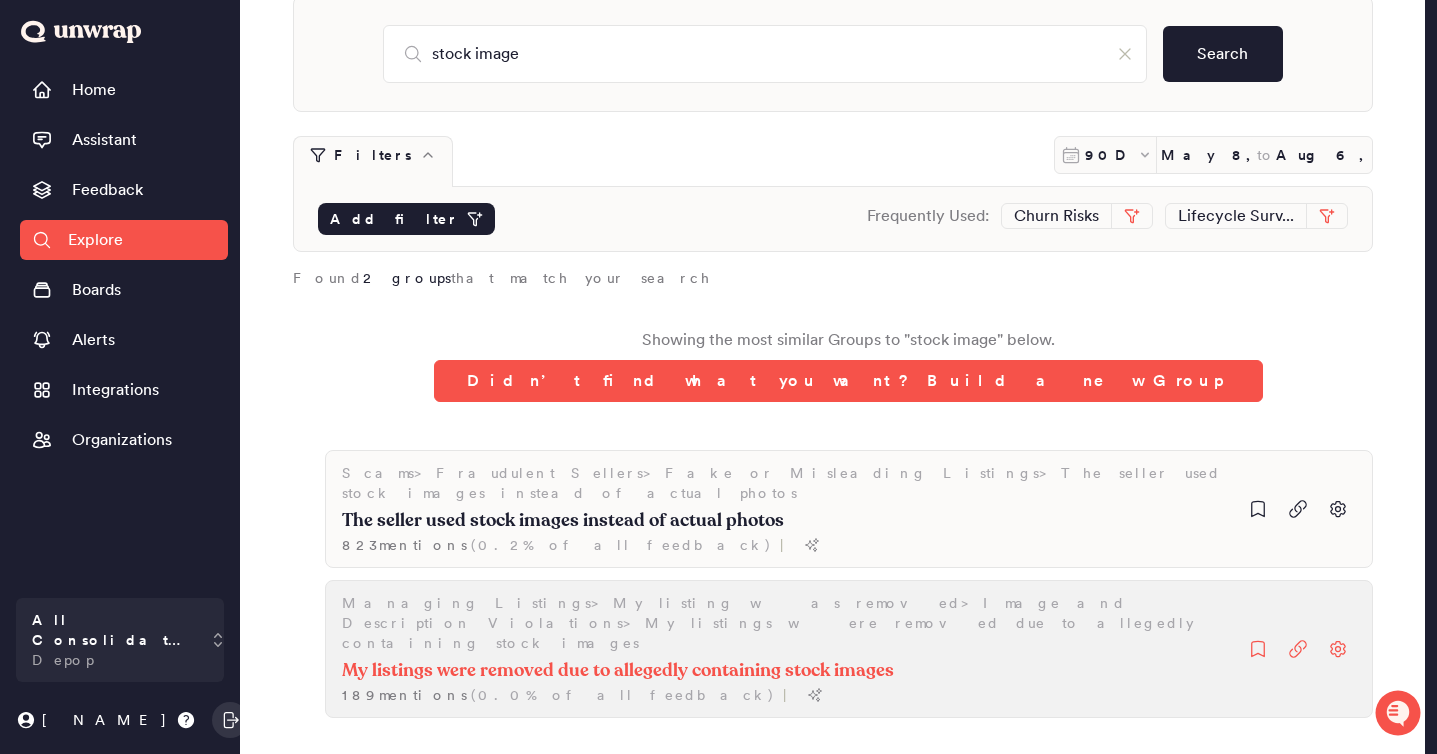 click on "My listings were removed due to allegedly containing stock images" at bounding box center [563, 521] 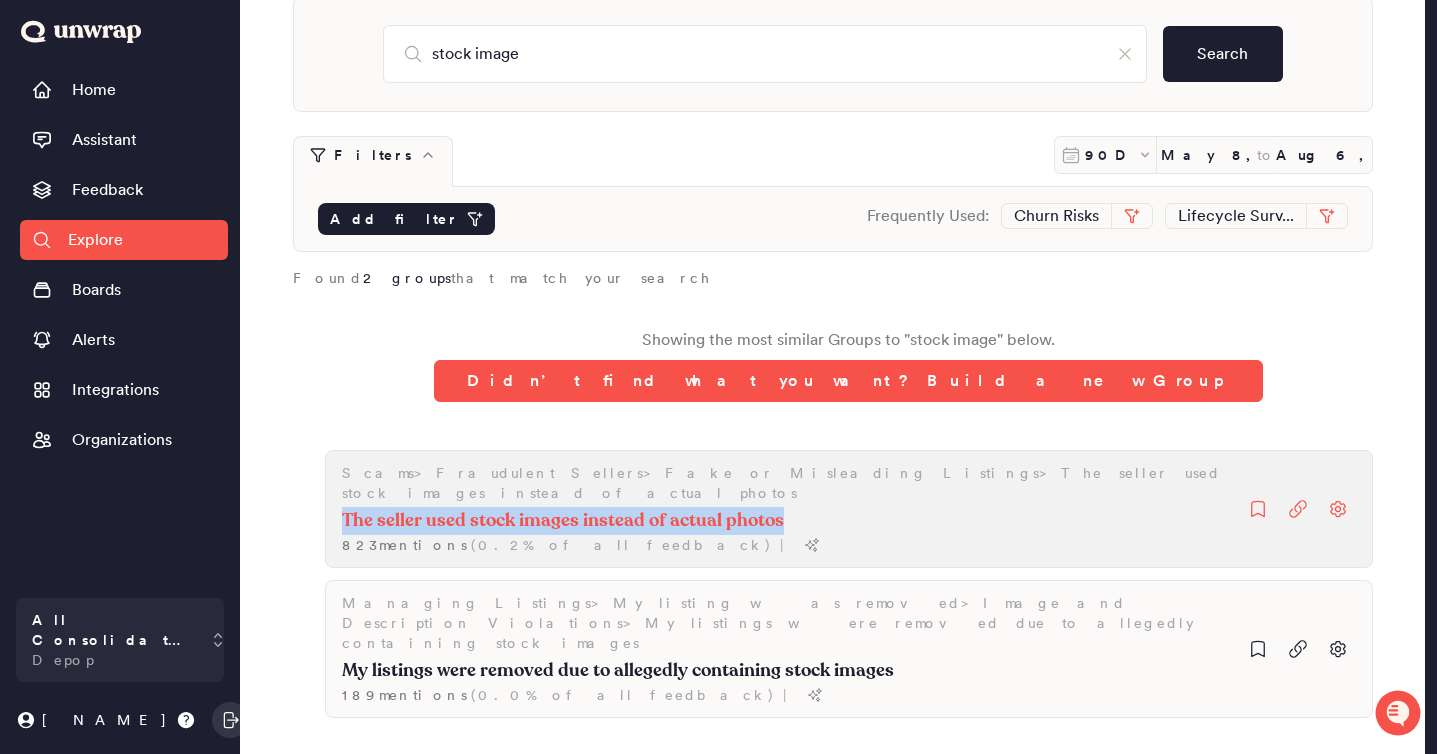copy on "The seller used stock images instead of actual photos" 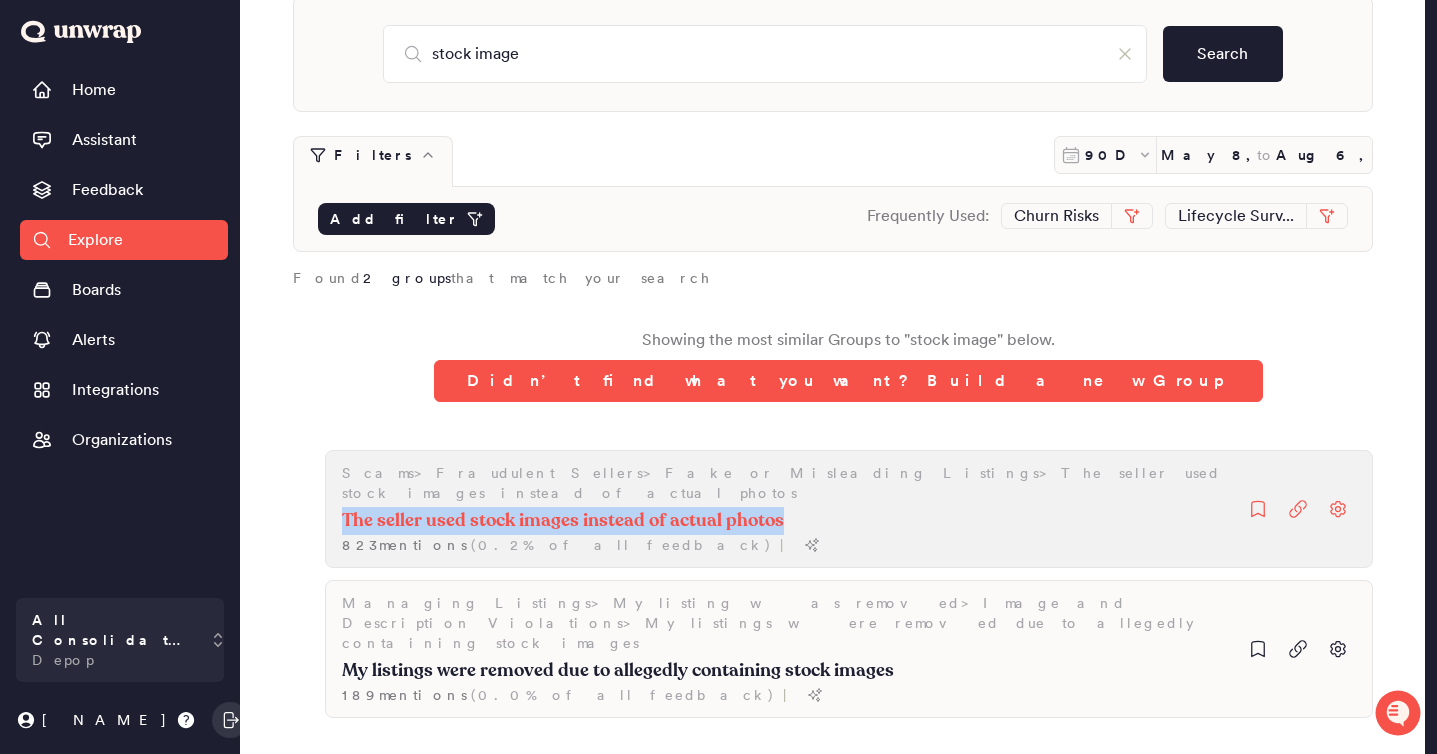 drag, startPoint x: 334, startPoint y: 501, endPoint x: 774, endPoint y: 513, distance: 440.1636 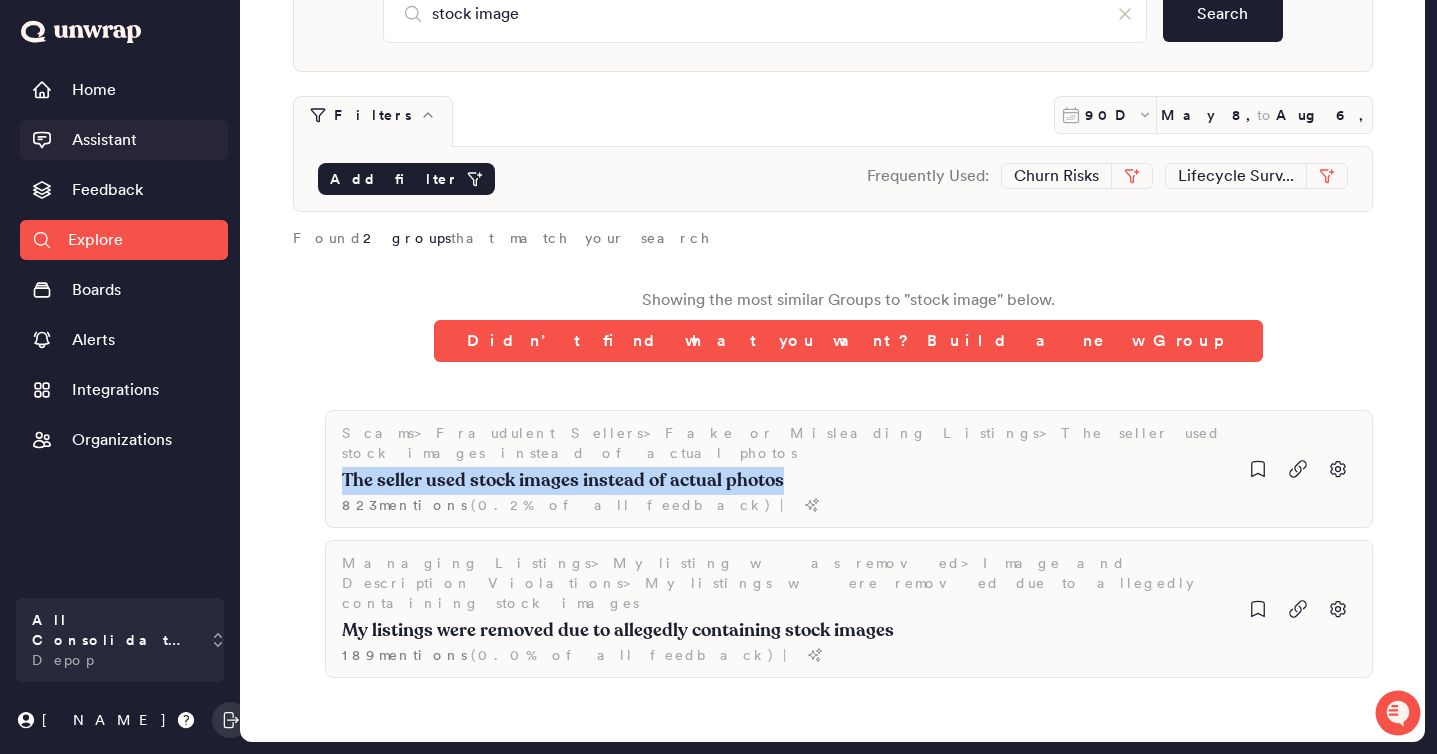 scroll, scrollTop: 104, scrollLeft: 0, axis: vertical 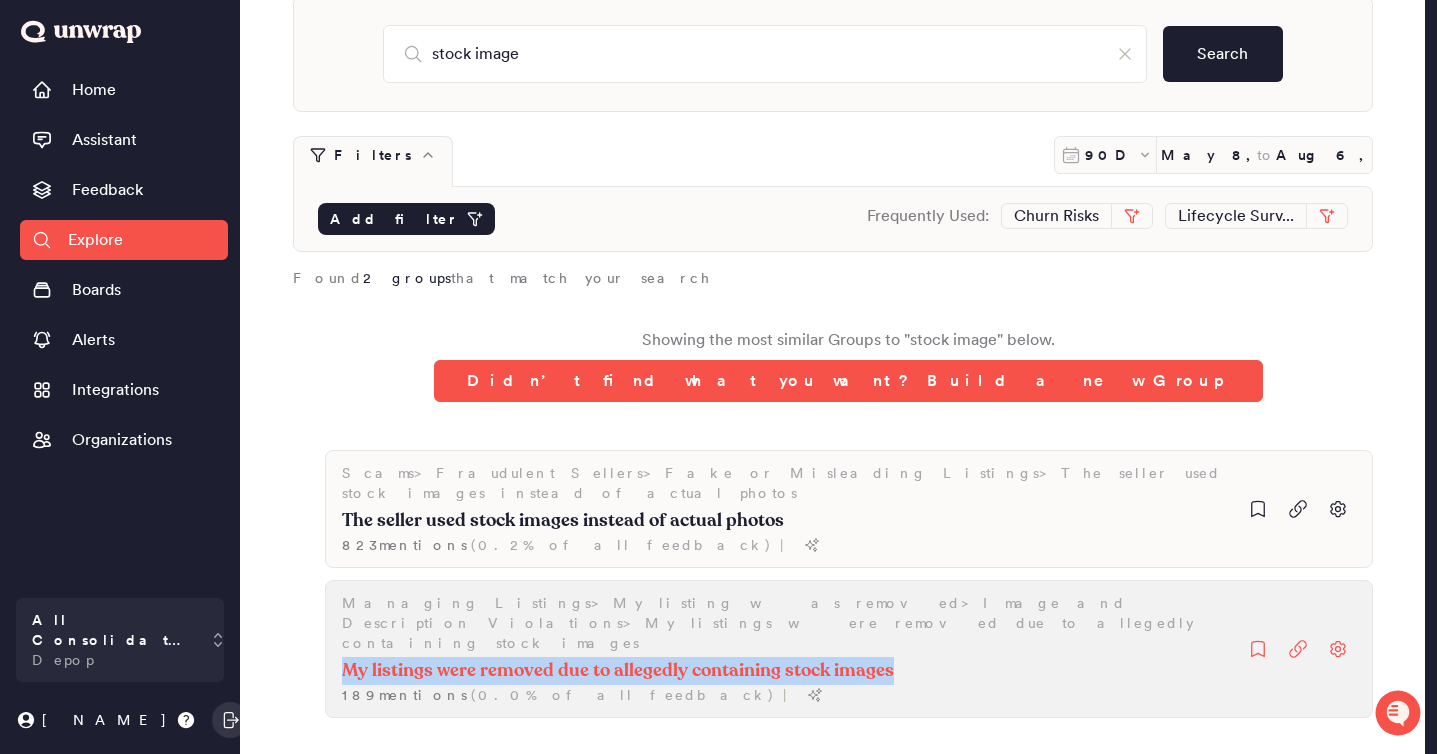 copy on "My listings were removed due to allegedly containing stock images" 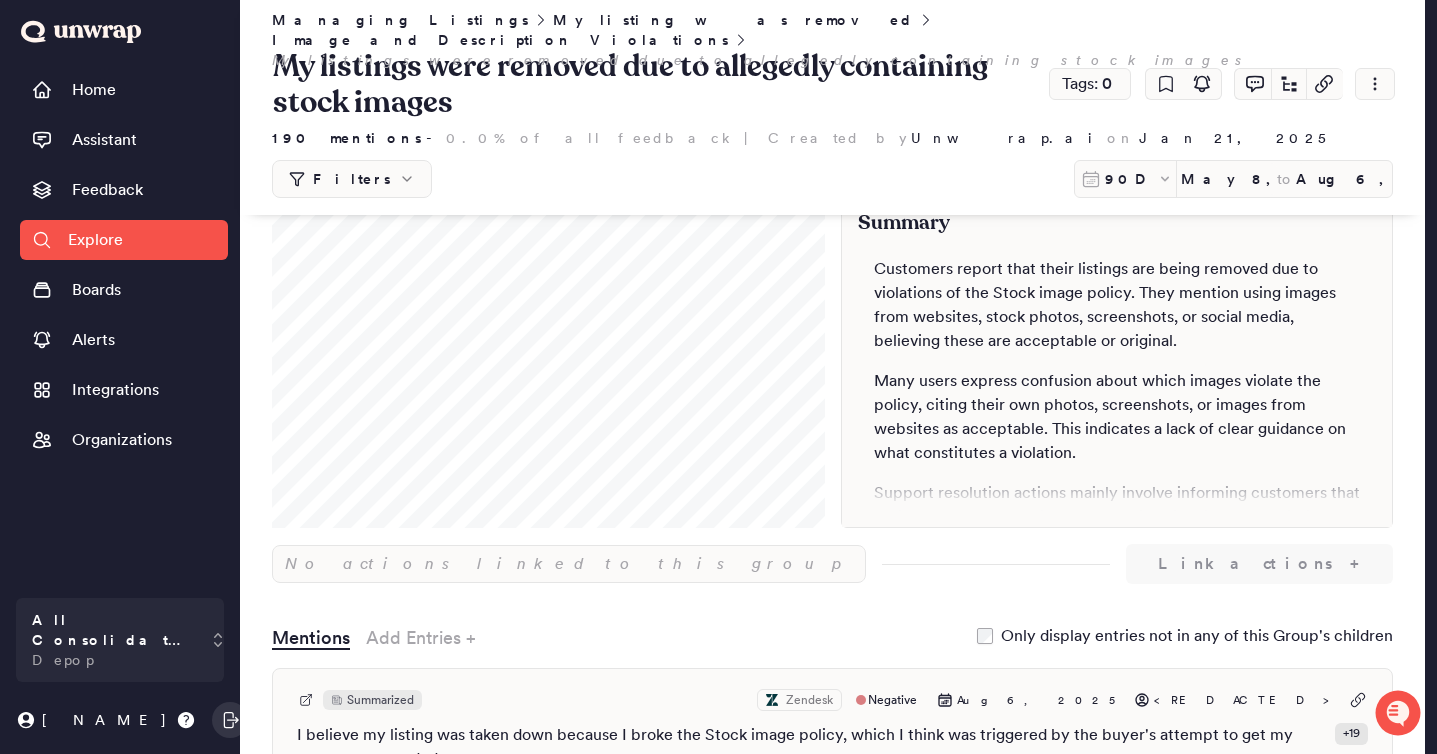 scroll, scrollTop: 136, scrollLeft: 0, axis: vertical 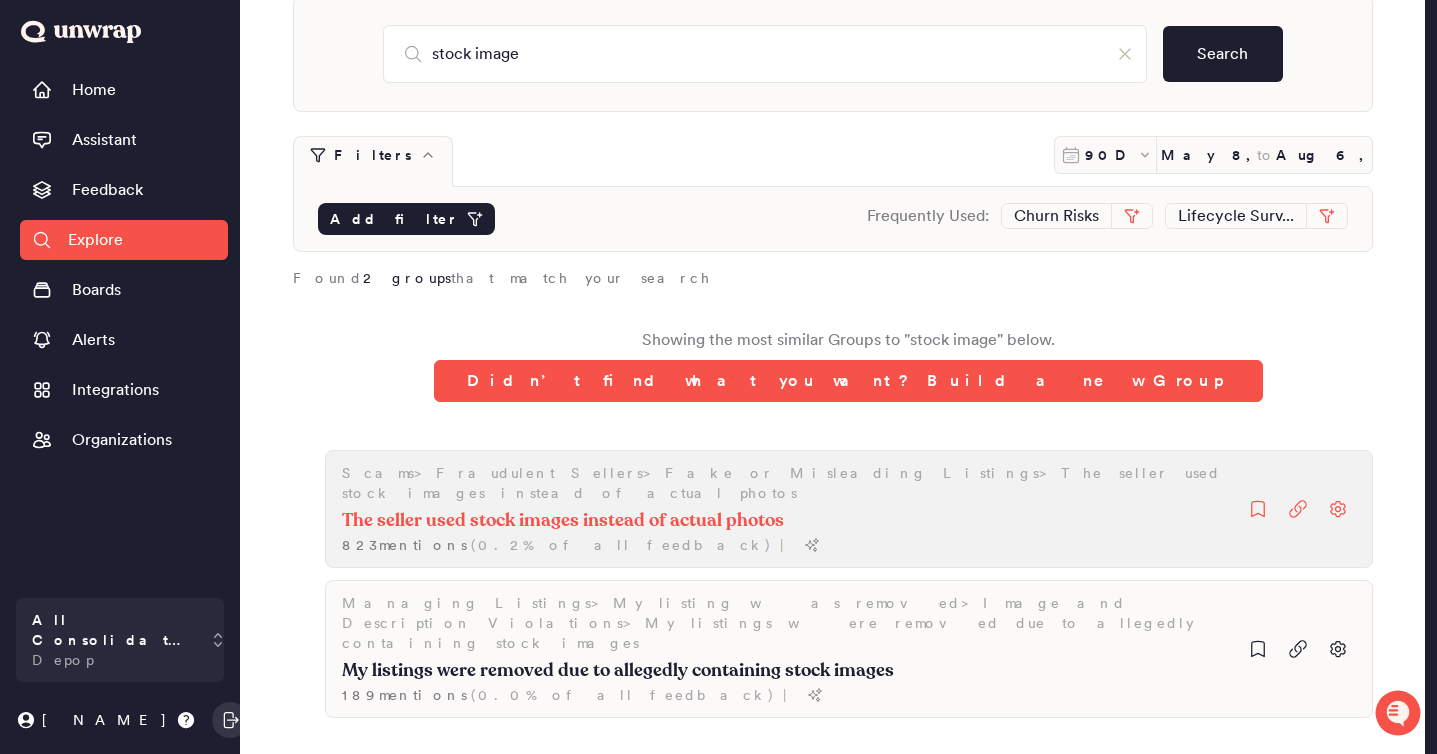 click on "The seller used stock images instead of actual photos" at bounding box center [563, 521] 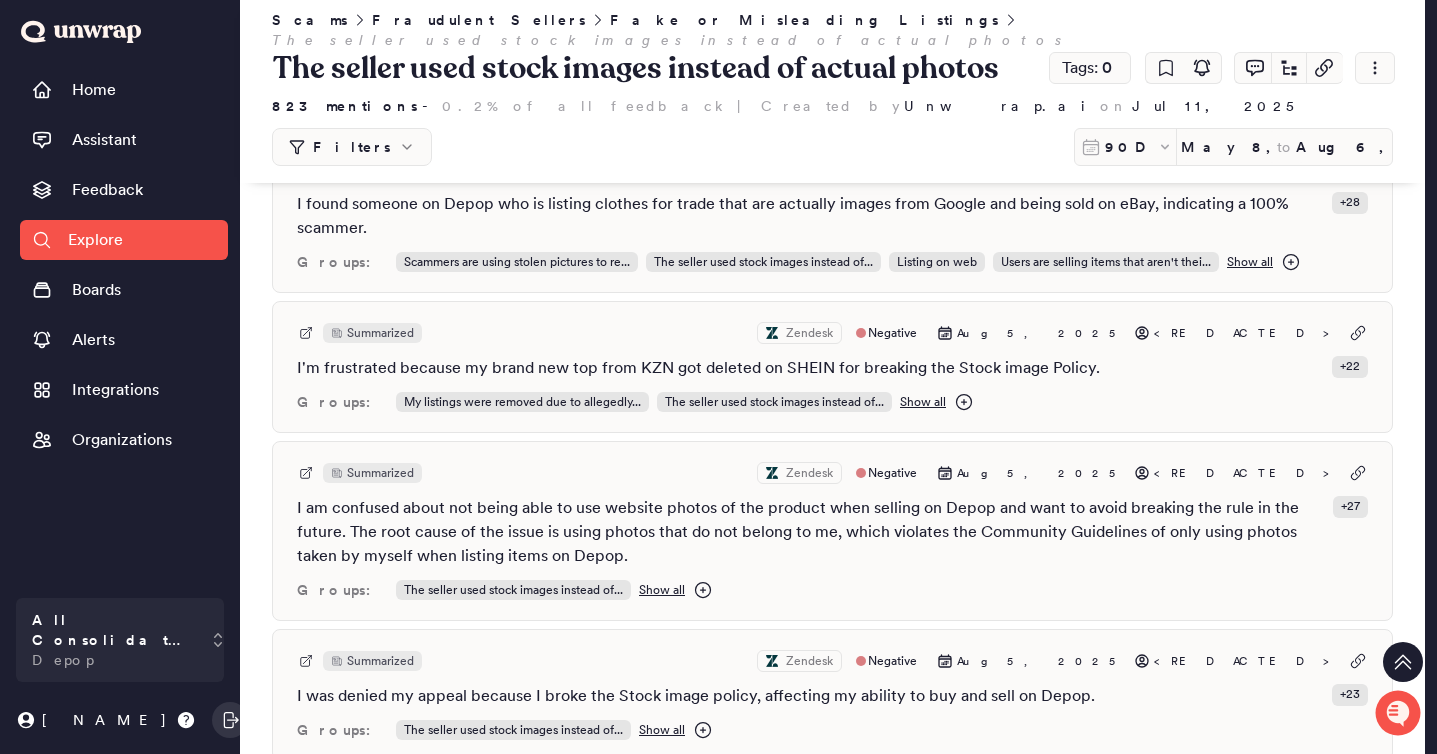 scroll, scrollTop: 951, scrollLeft: 0, axis: vertical 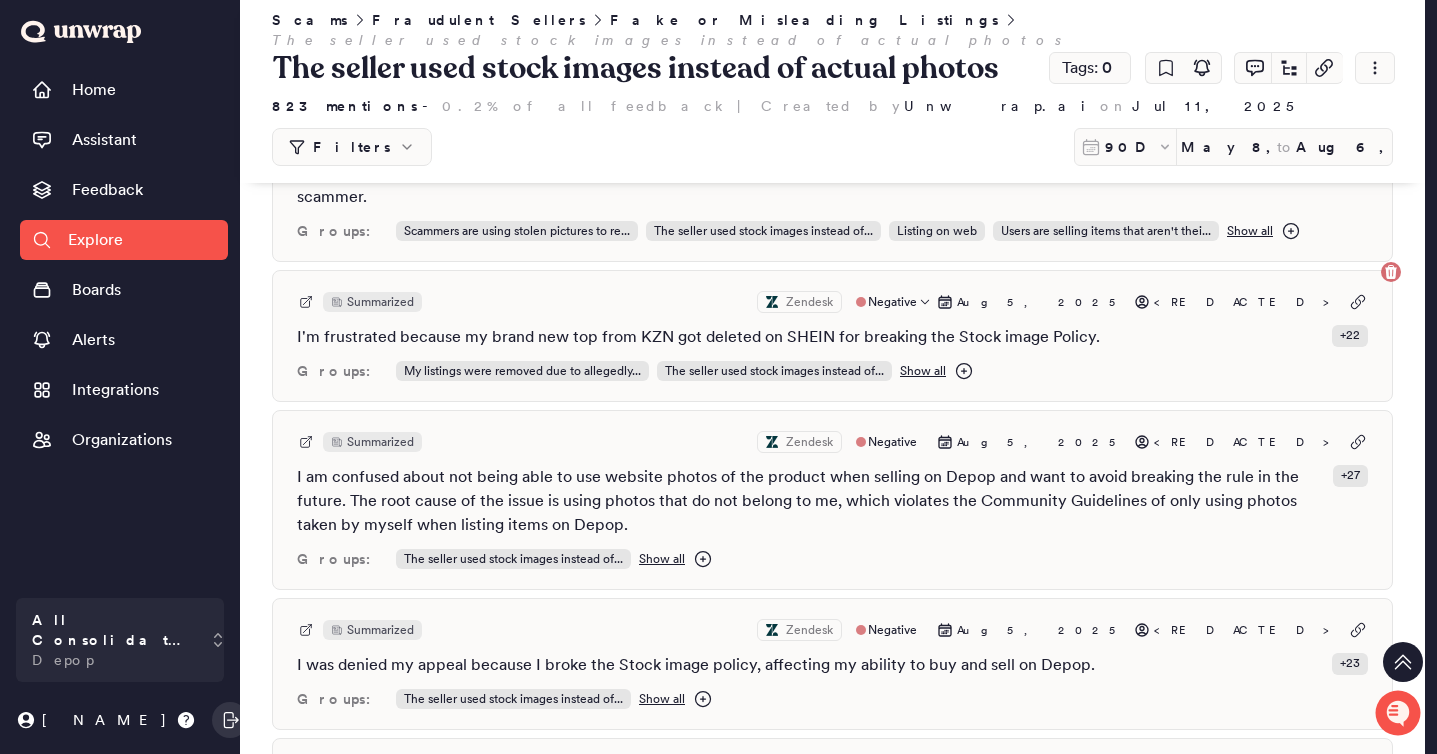 click on "I'm frustrated because my brand new top from KZN got deleted on SHEIN for breaking the Stock image Policy." at bounding box center [698, 337] 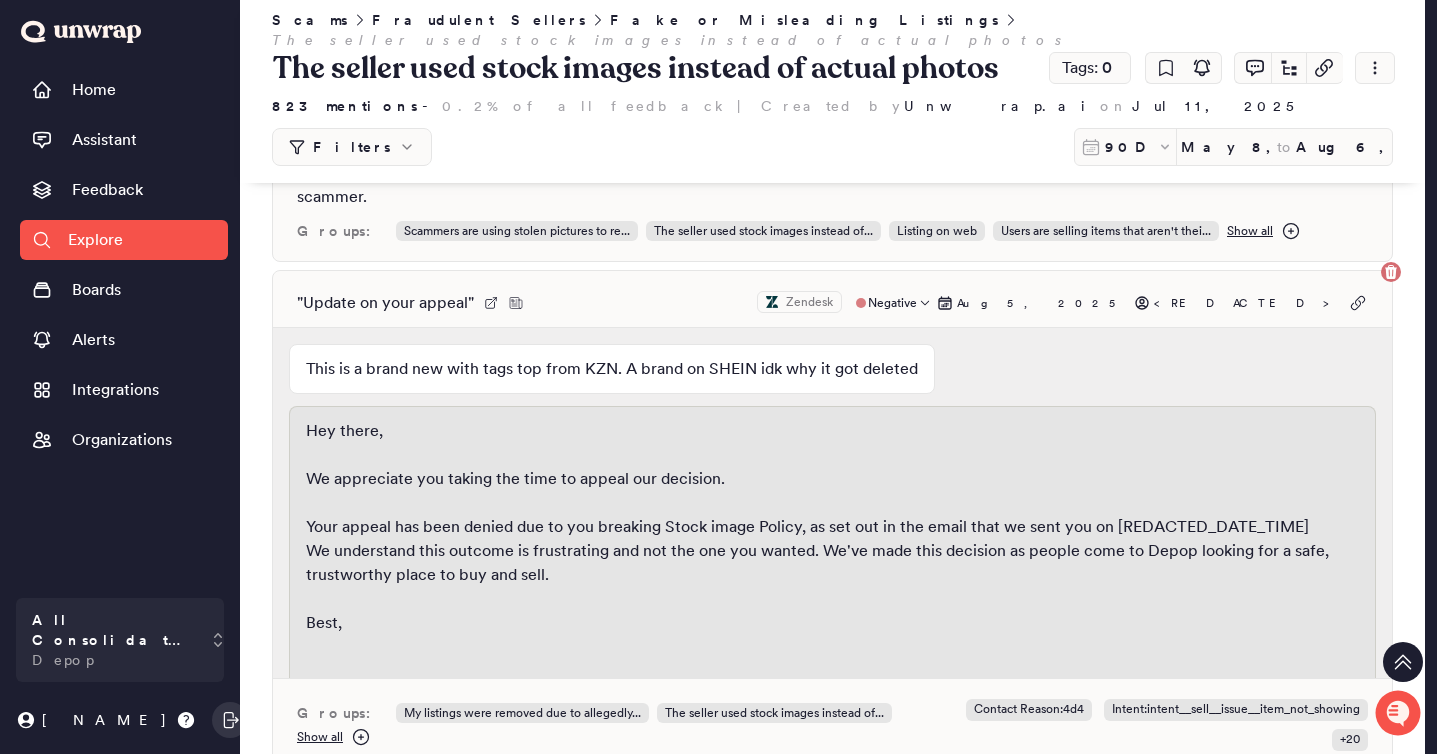 scroll, scrollTop: 70, scrollLeft: 0, axis: vertical 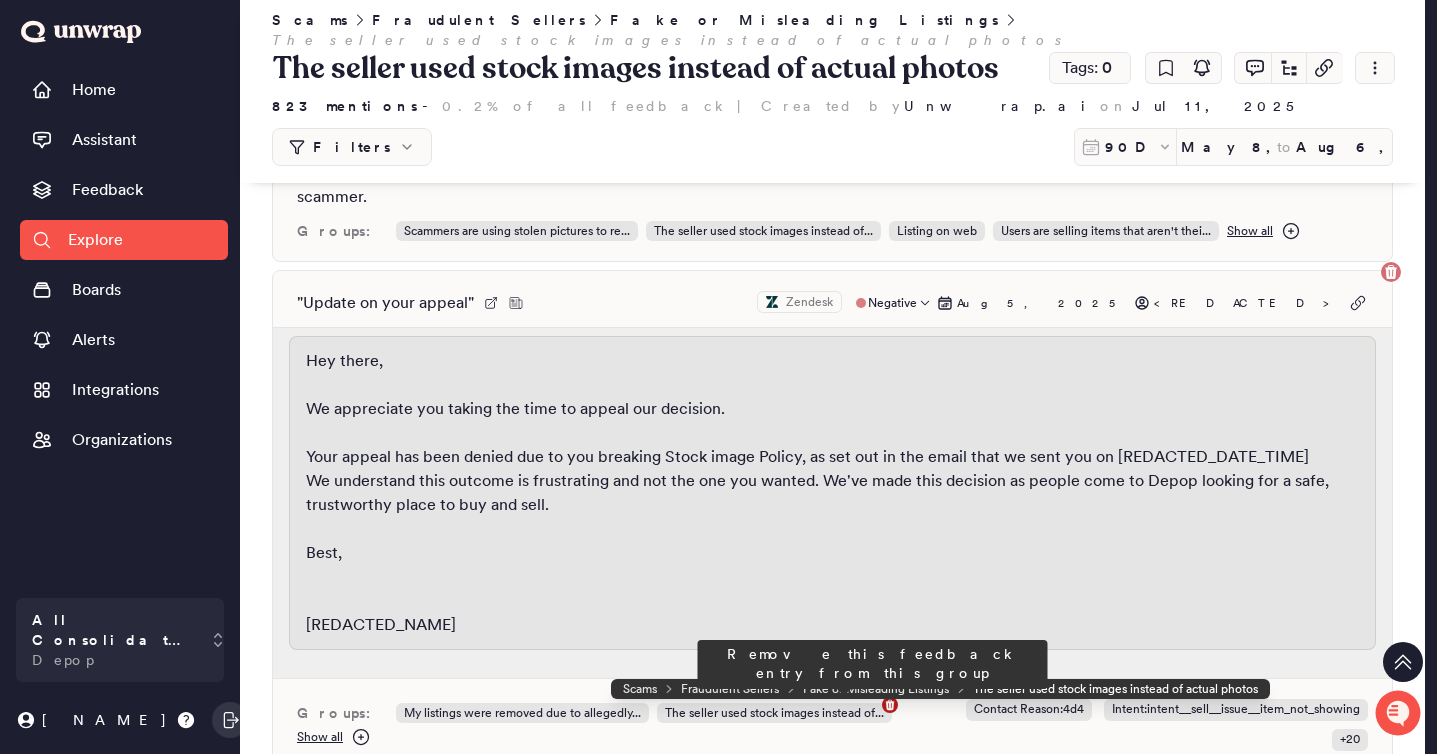 click 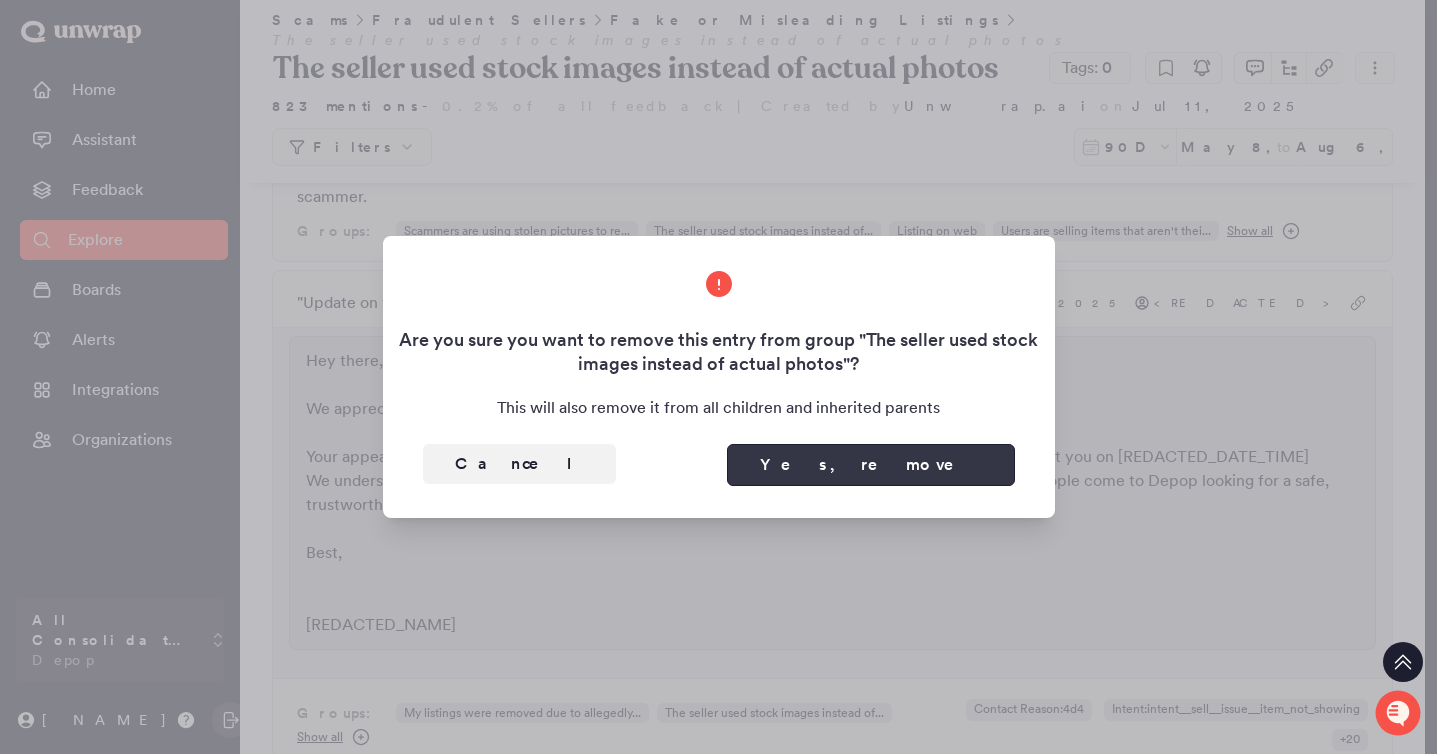 click on "Yes, remove" at bounding box center (871, 465) 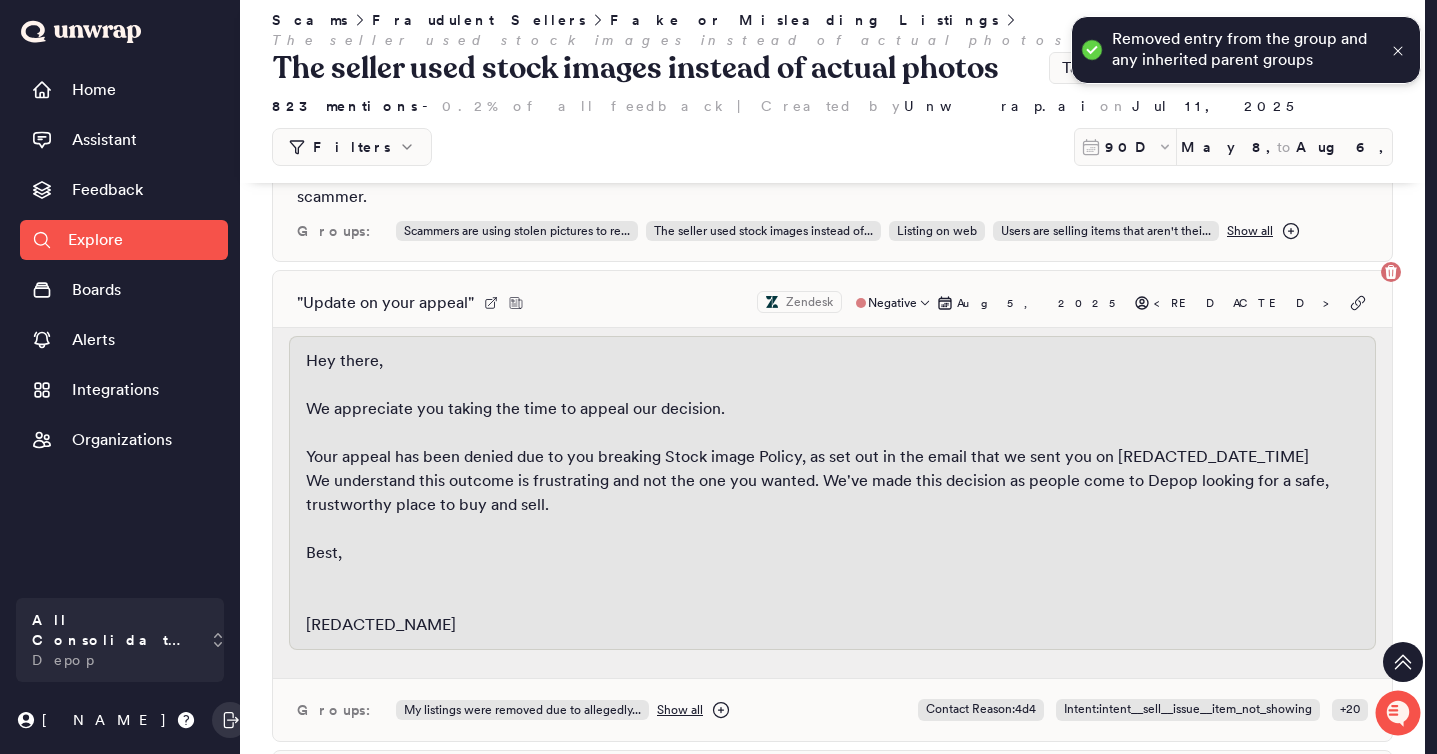click on "" Update on your appeal " Zendesk Negative Aug 5, 2025 <REDACTED> This is a brand new with tags top from KZN. A brand on SHEIN  idk why it got deleted Hey there,
We appreciate you taking the time to appeal our decision.
Your appeal has been denied due to you breaking Stock image Policy, as set out in the email that we sent you on REDACTED_DATE_TIME
We understand this outcome is frustrating and not the one you wanted. We've made this decision as people come to Depop looking for a safe, trustworthy place to buy and sell.
Best,
REDACTED_NAME Groups: My listings were removed due to allegedl... Show all Contact Reason :  4d4 Intent :  intent__sell__issue__item_not_showing  + 20" at bounding box center (832, 506) 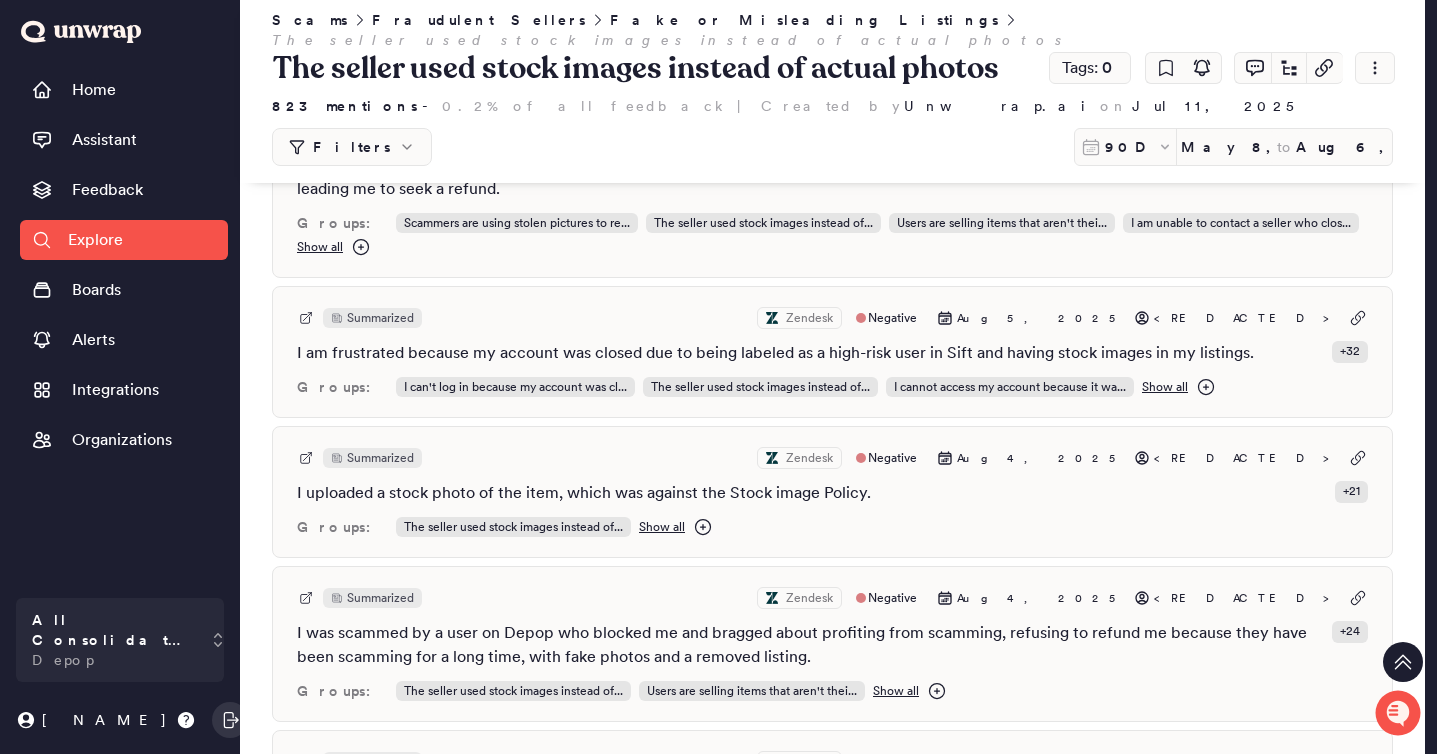 scroll, scrollTop: 1590, scrollLeft: 0, axis: vertical 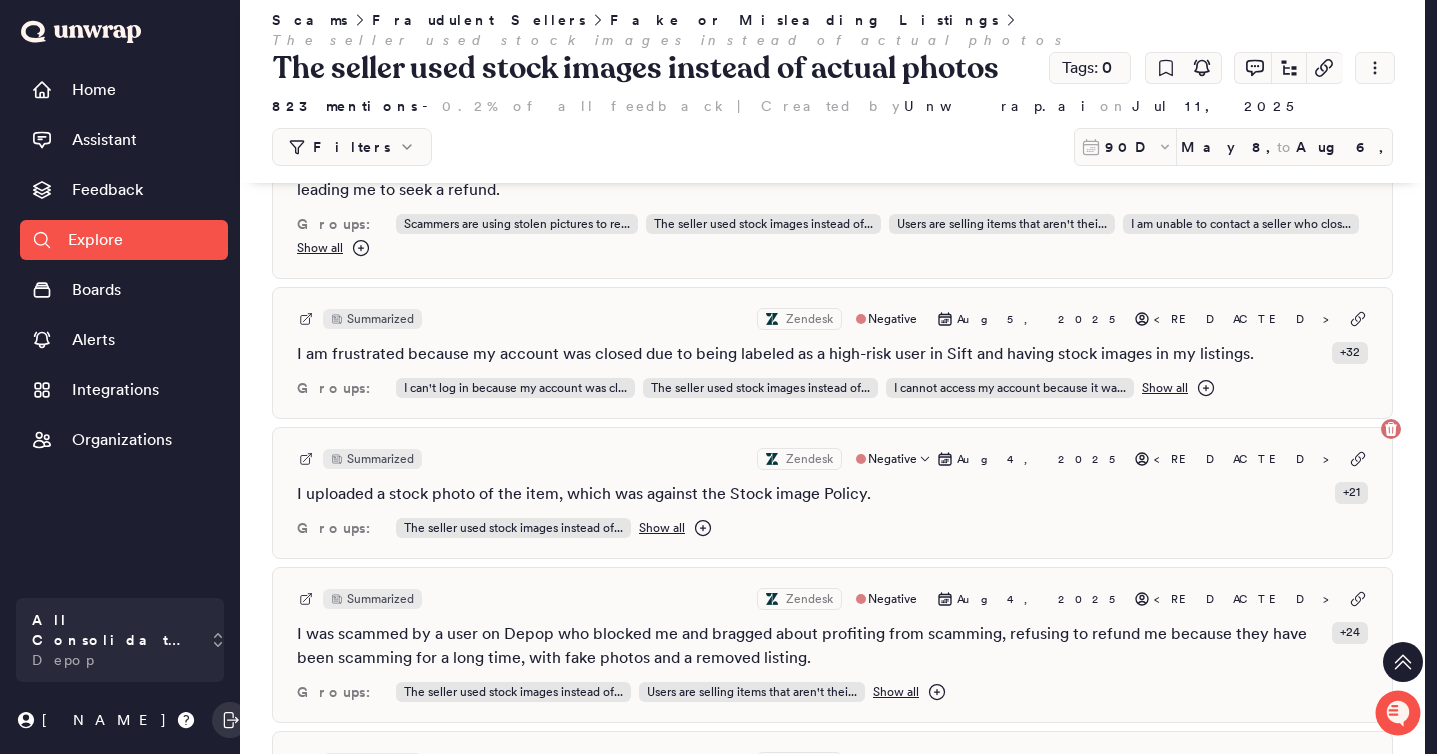 click on "I uploaded a stock photo of the item, which was against the Stock image Policy." at bounding box center (584, 494) 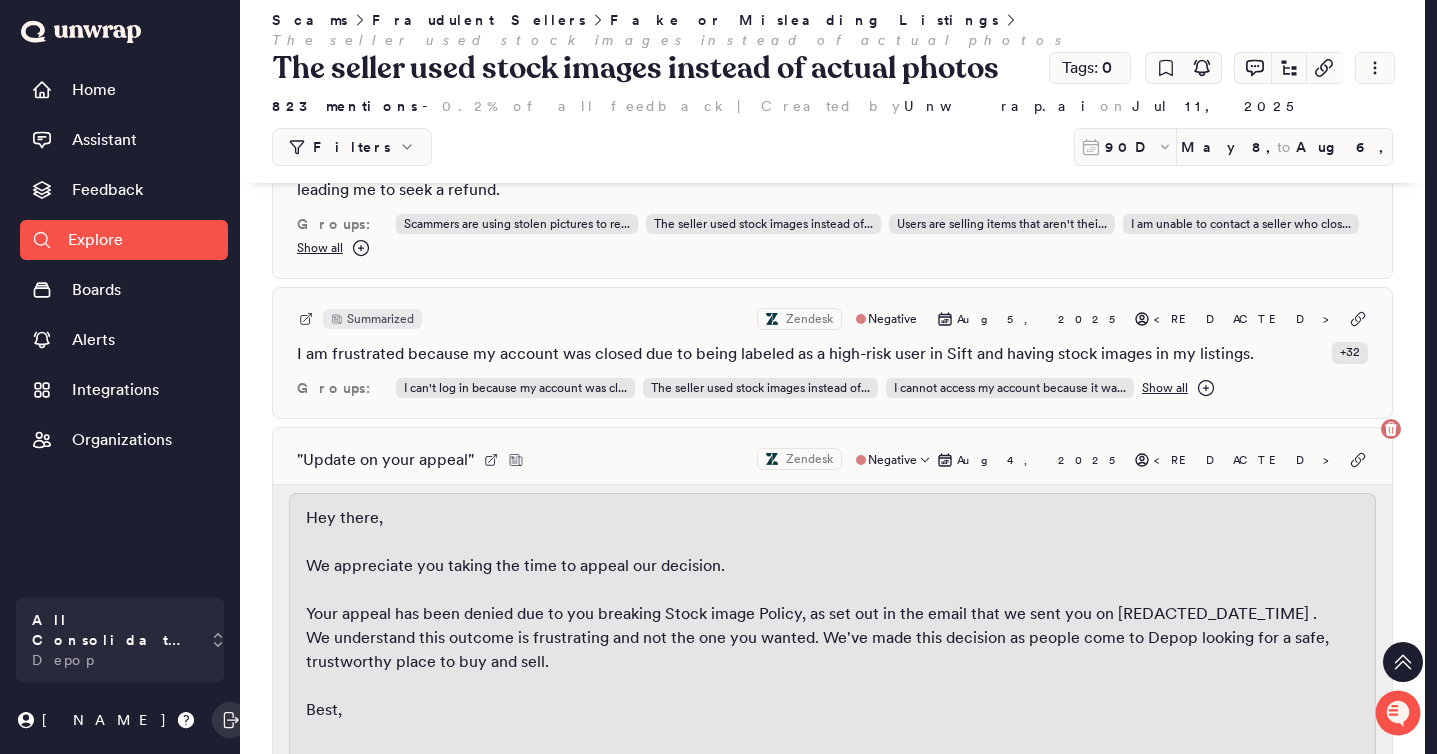 scroll, scrollTop: 0, scrollLeft: 0, axis: both 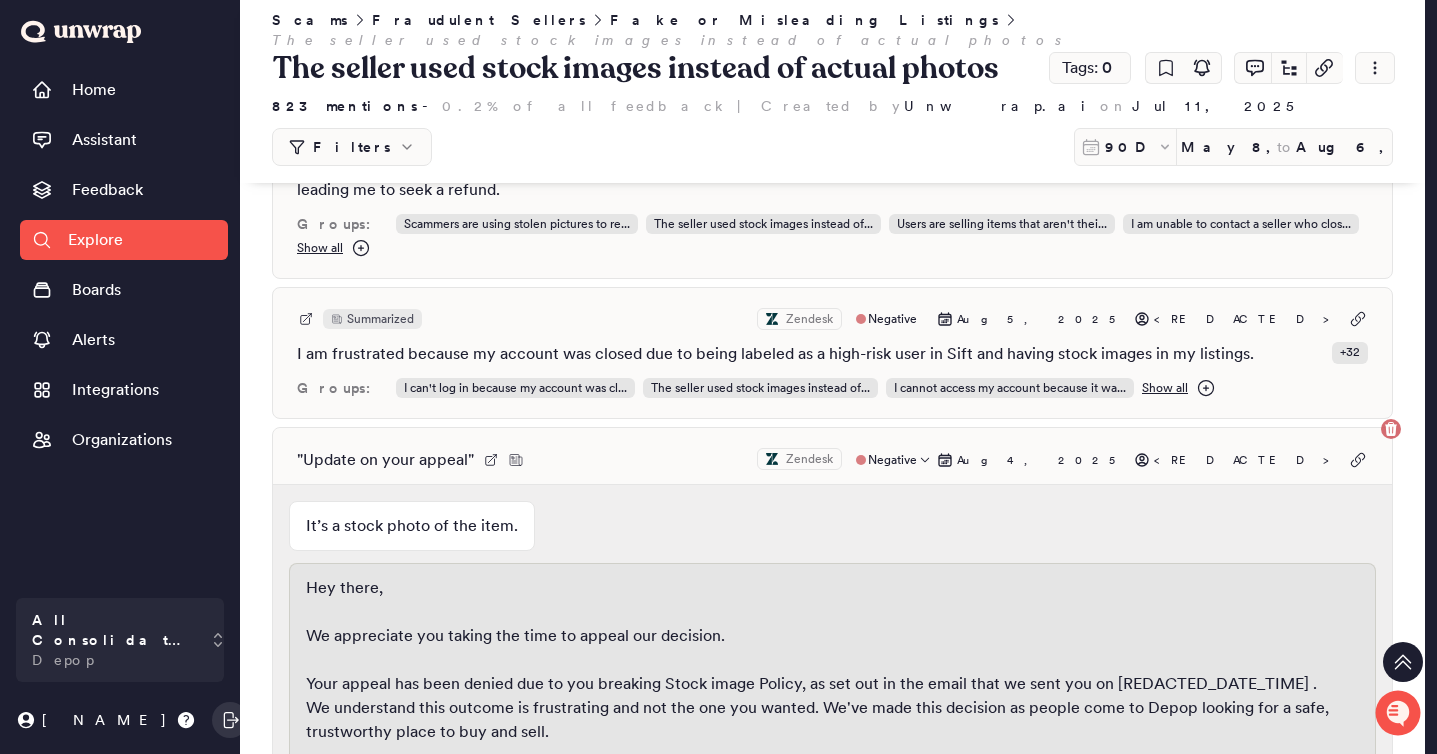 click on "" Update on your appeal " Zendesk Negative Aug 4, 2025 <REDACTED>" at bounding box center (832, 460) 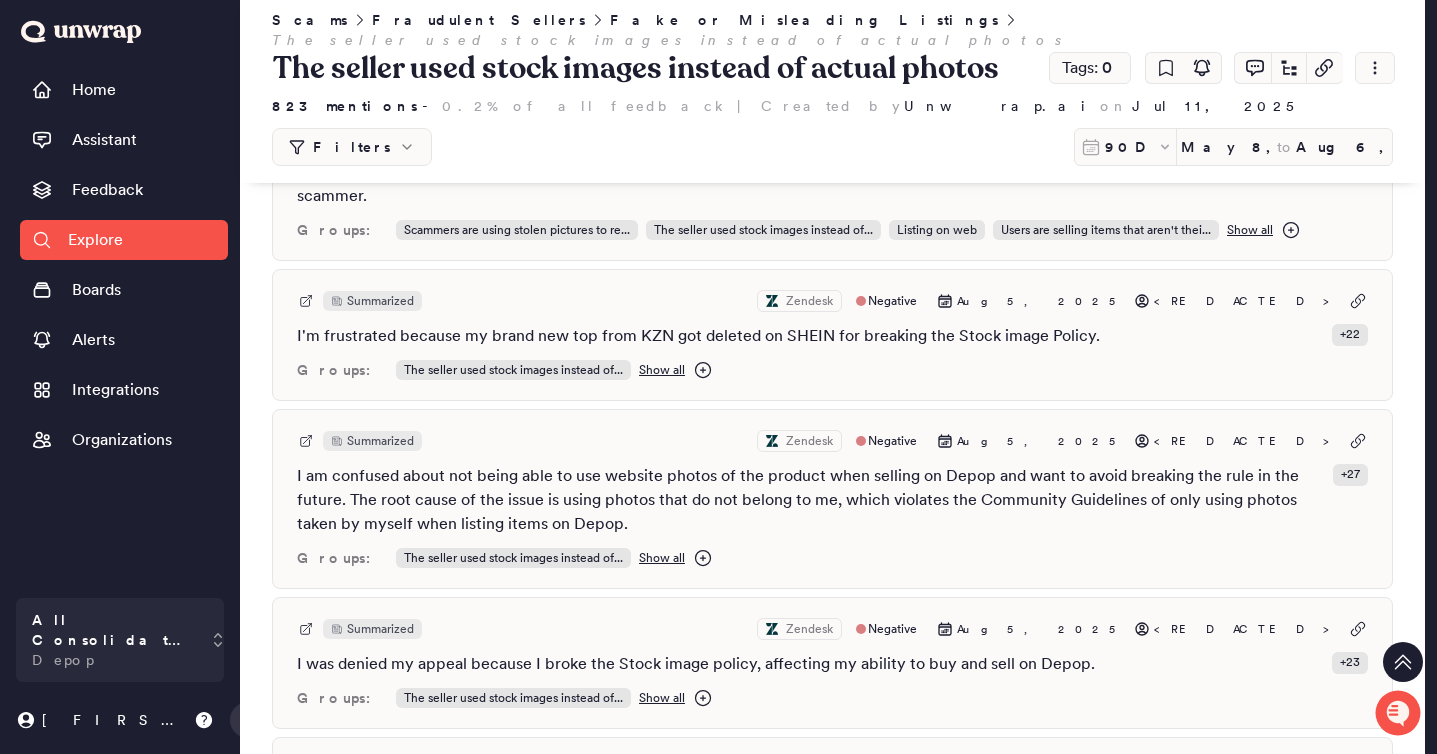 scroll, scrollTop: 954, scrollLeft: 0, axis: vertical 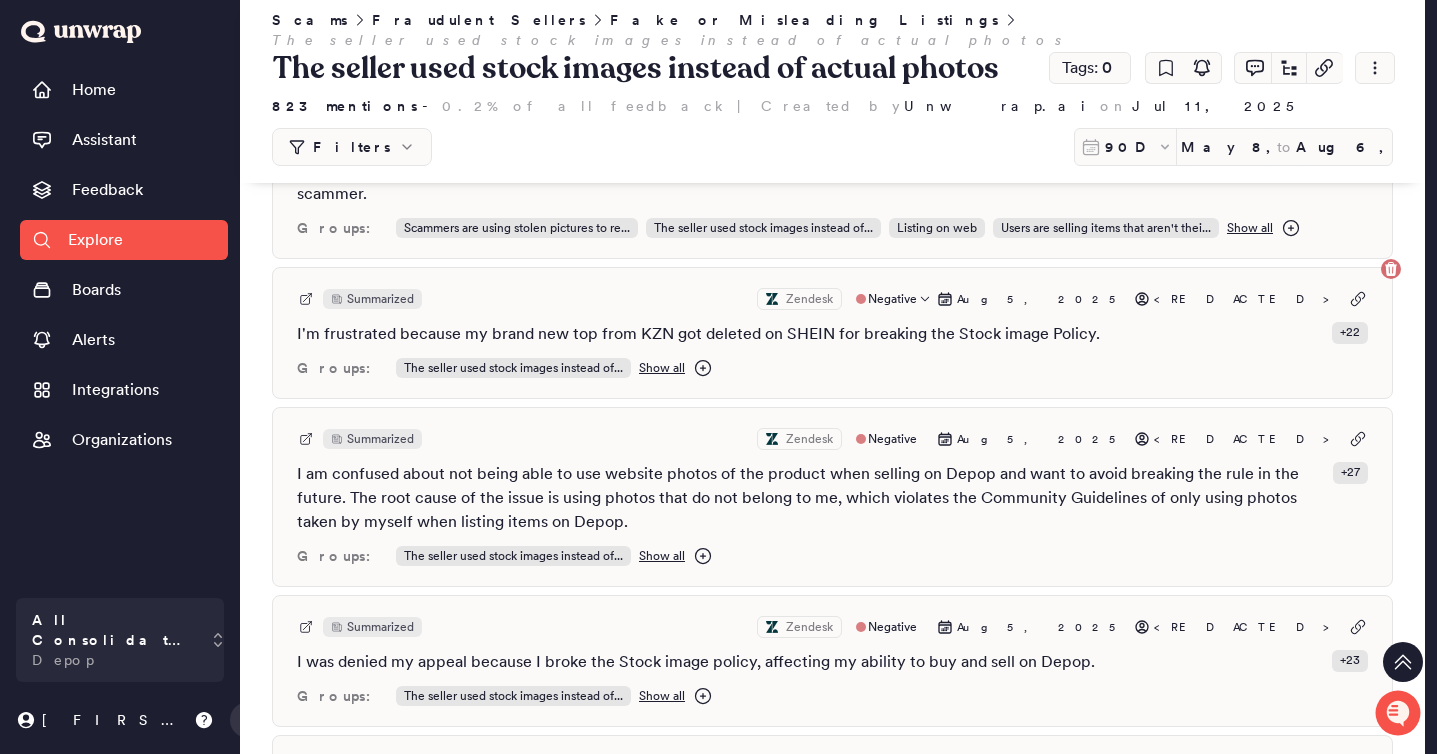 click on "I'm frustrated because my brand new top from KZN got deleted on SHEIN for breaking the Stock image Policy." at bounding box center (698, 334) 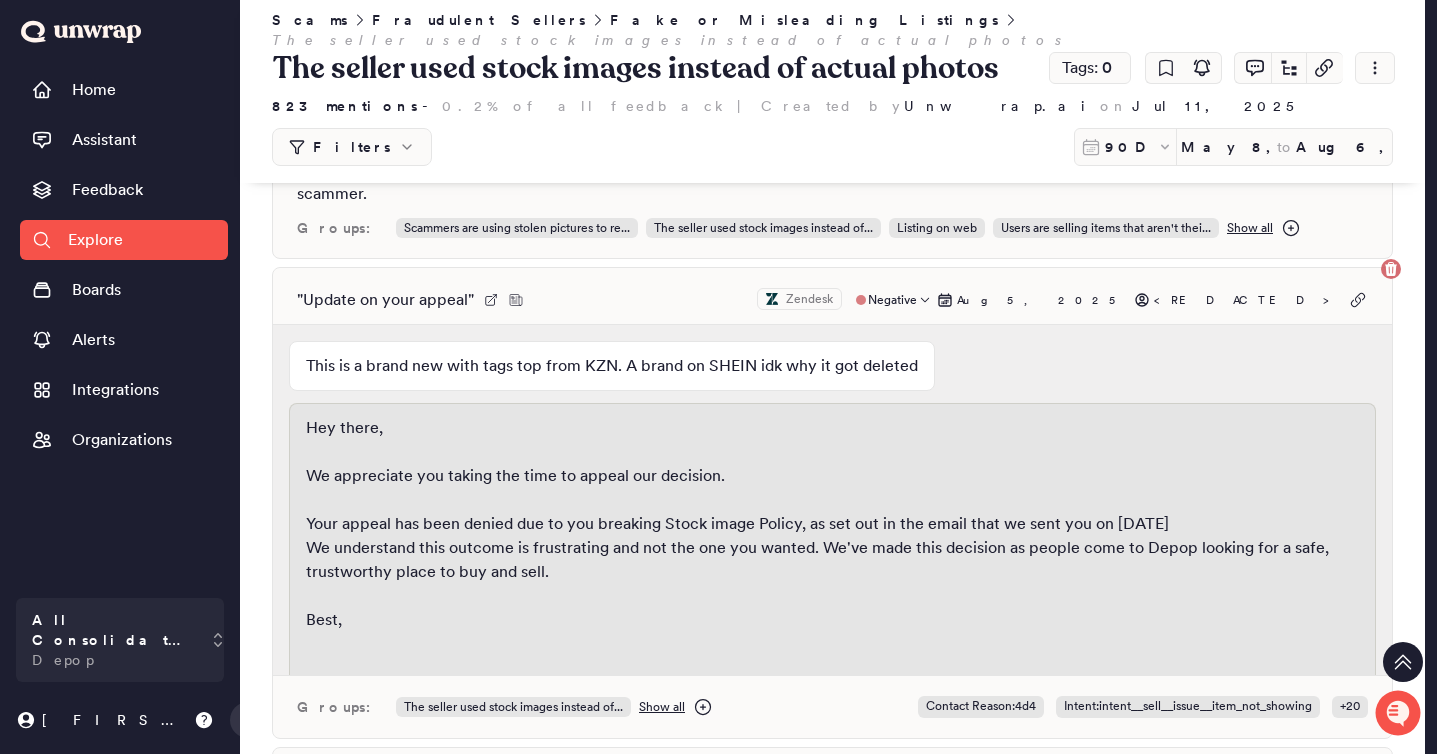 click on "This is a brand new with tags top from KZN. A brand on SHEIN  idk why it got deleted" at bounding box center [612, 366] 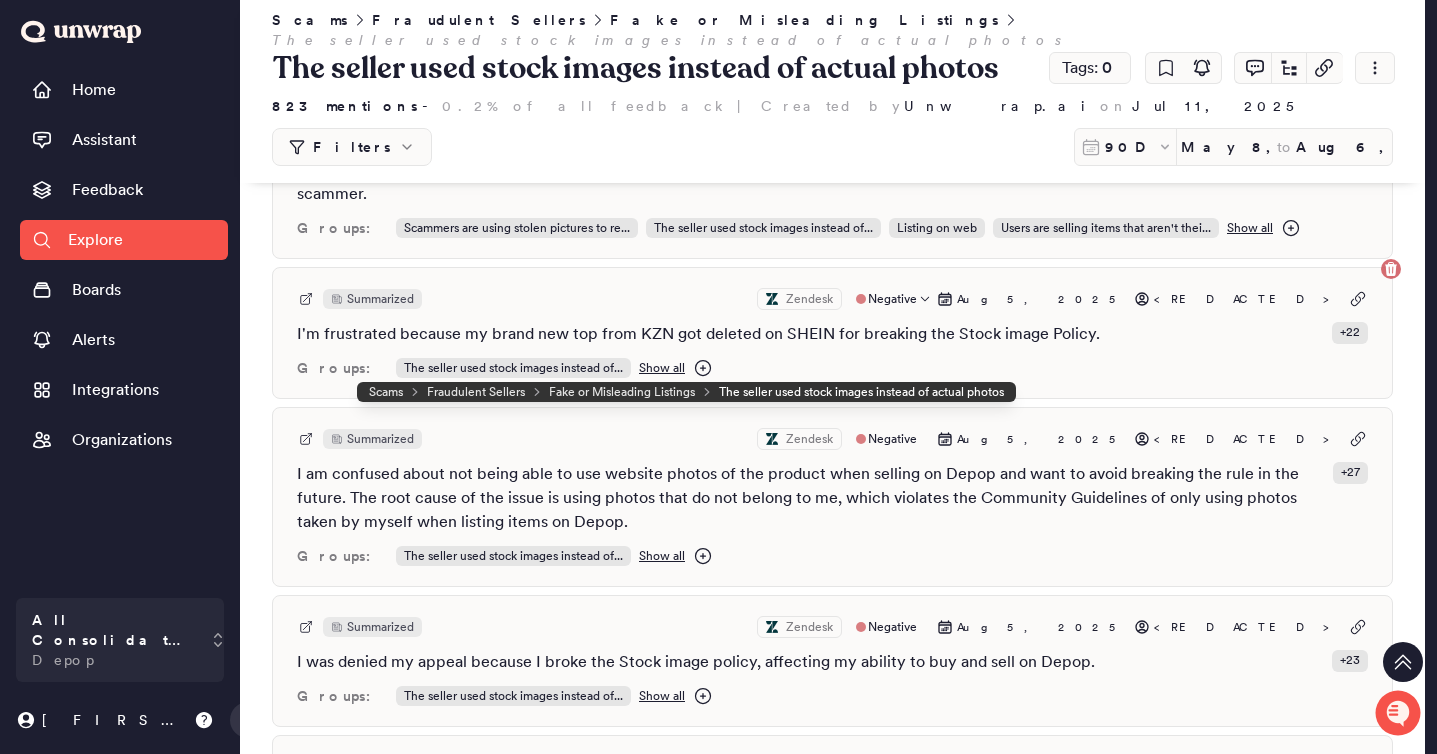 click on "I'm frustrated because my brand new top from KZN got deleted on SHEIN for breaking the Stock image Policy." at bounding box center (698, 334) 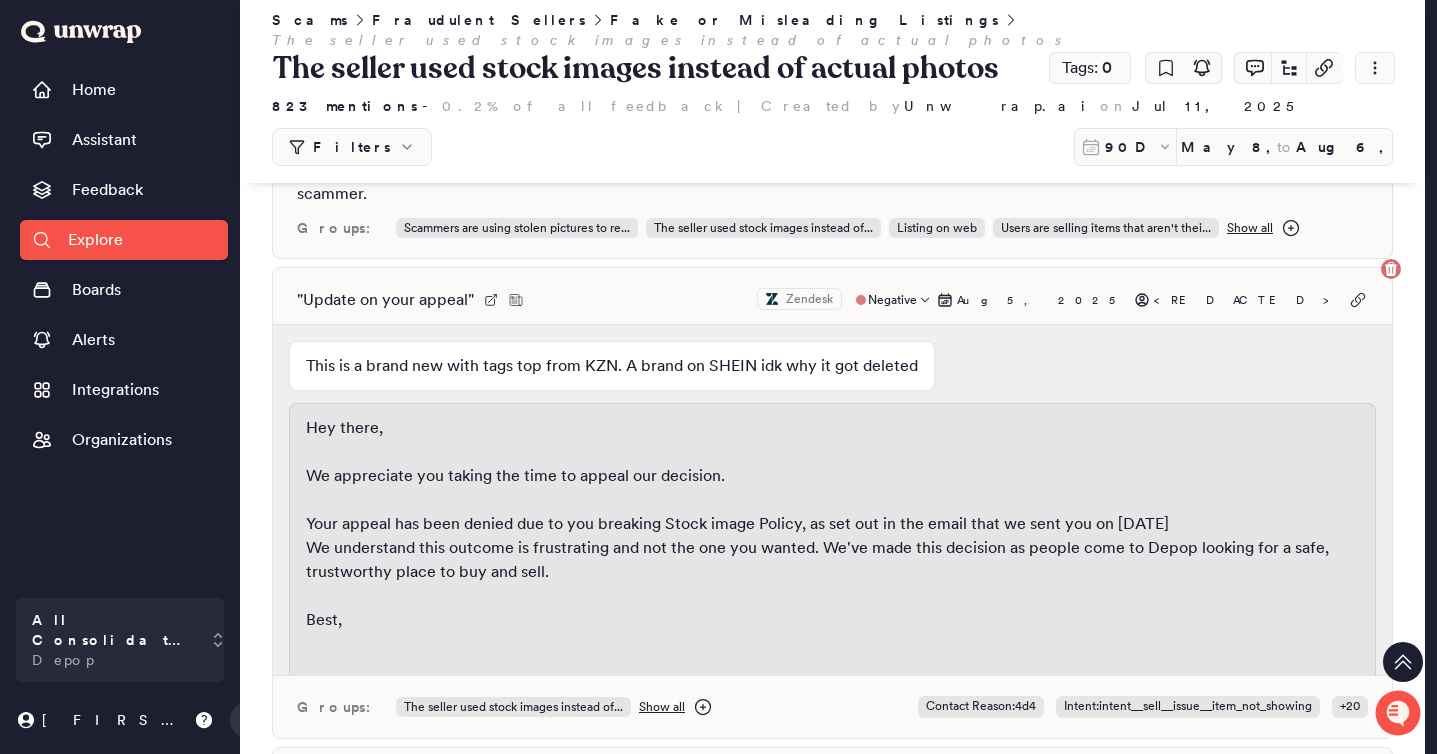 scroll, scrollTop: 70, scrollLeft: 0, axis: vertical 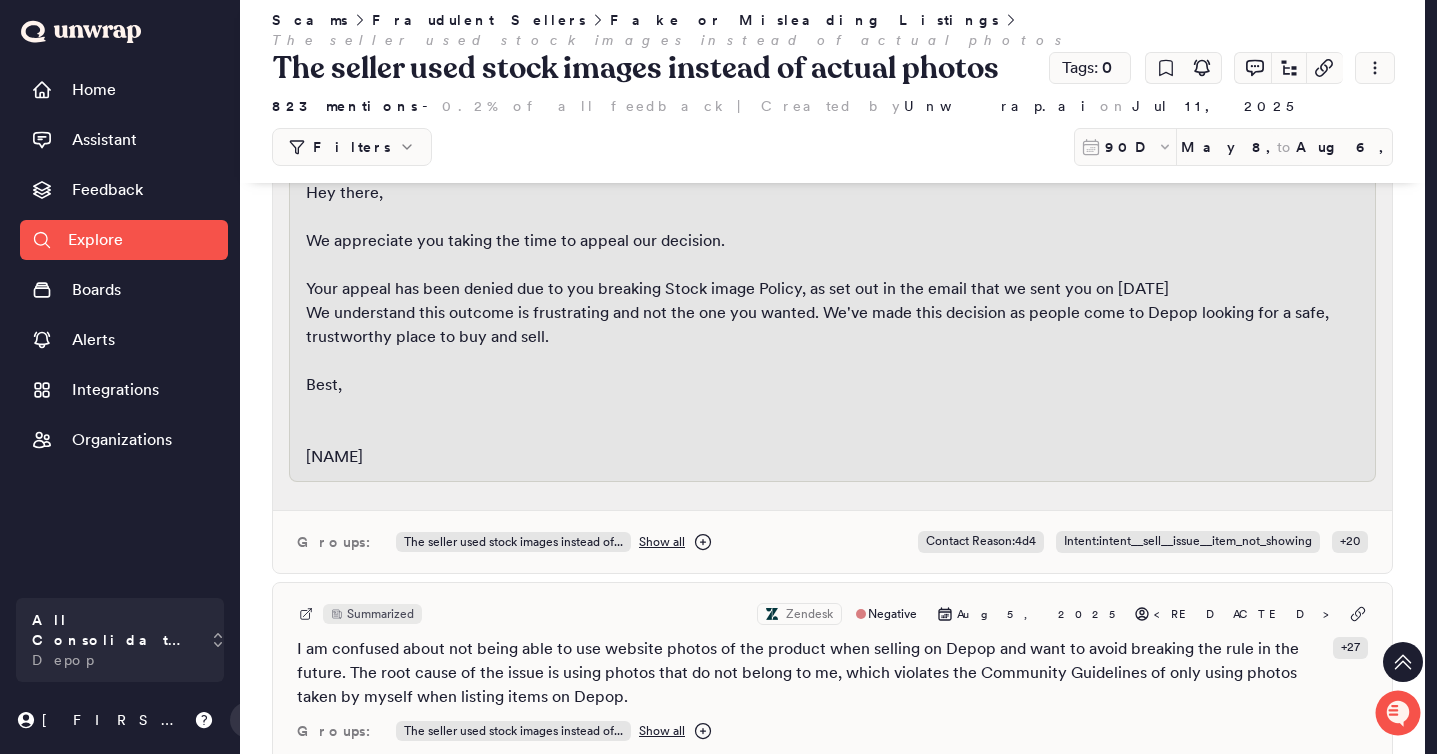 click 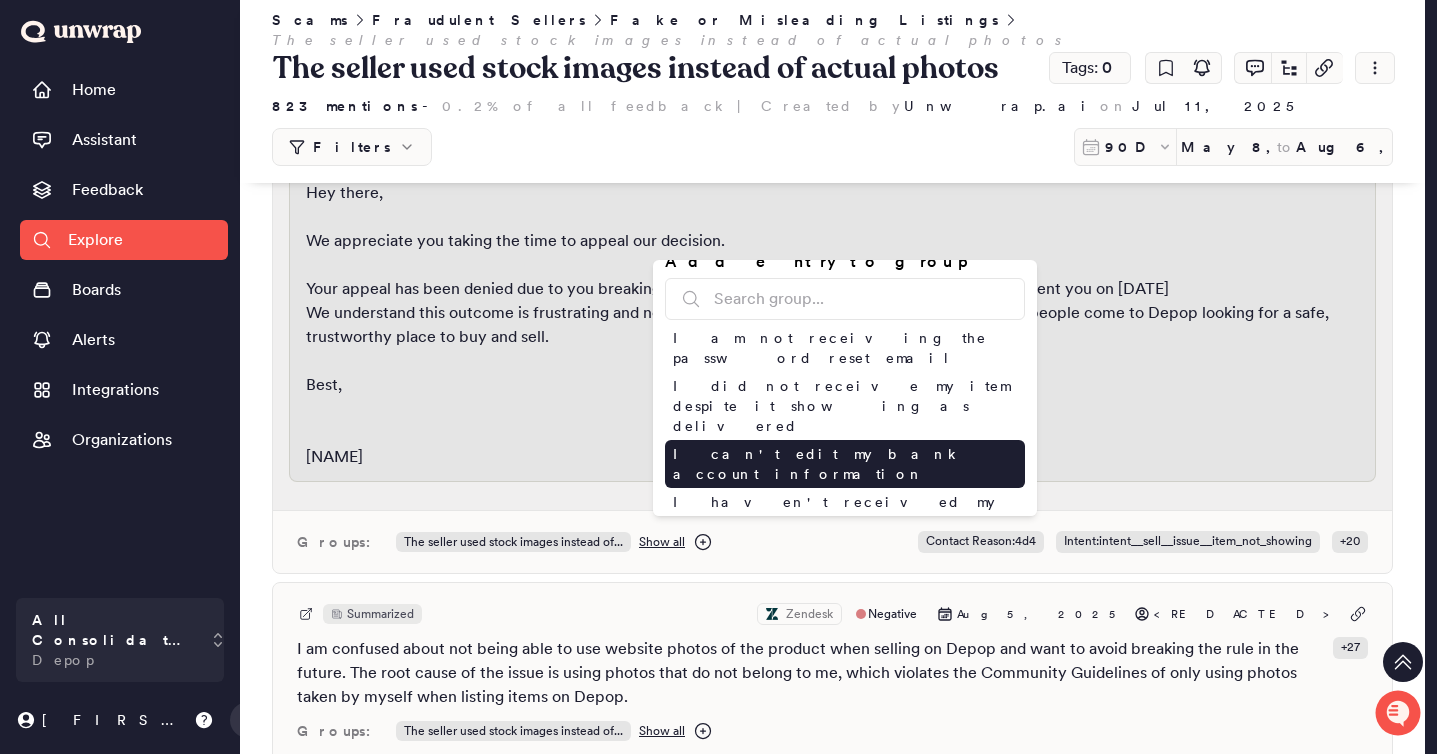 scroll, scrollTop: 0, scrollLeft: 0, axis: both 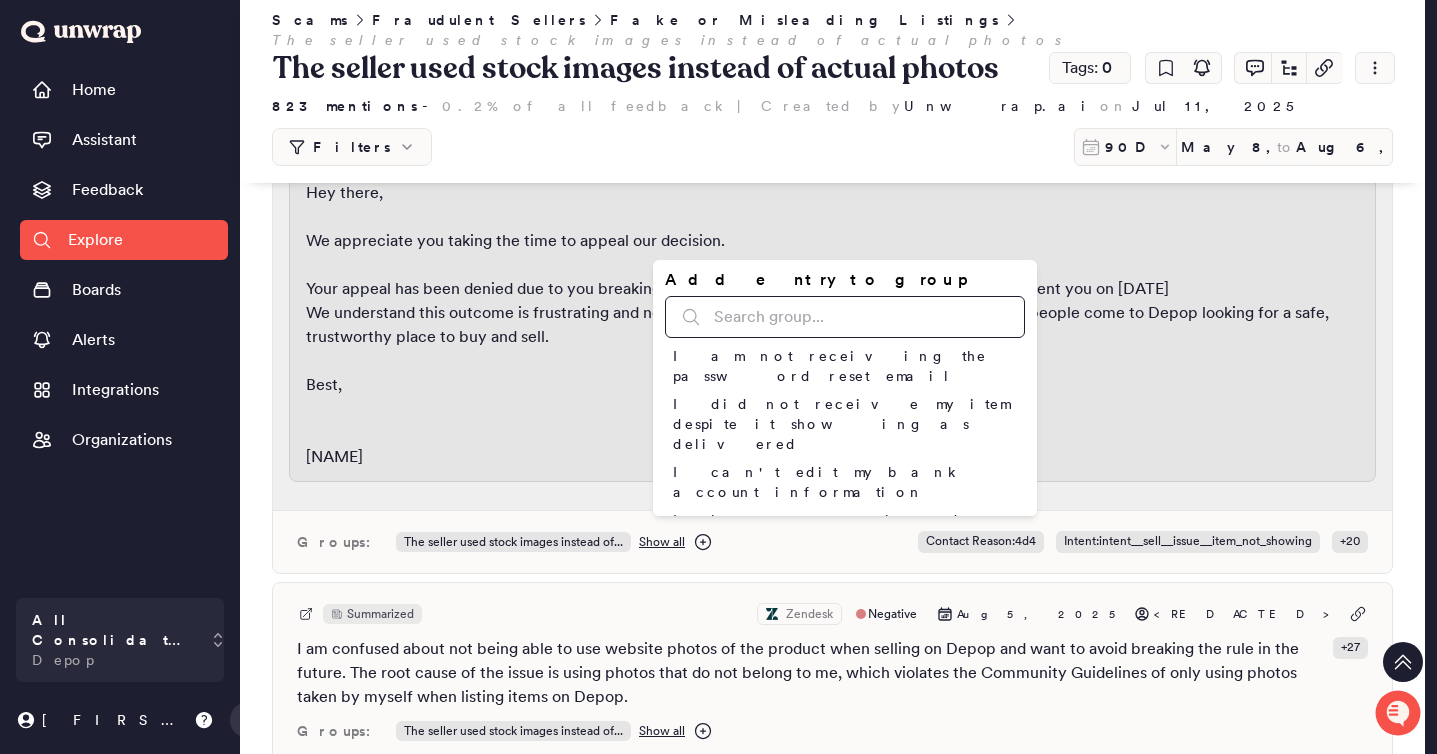 click at bounding box center (845, 317) 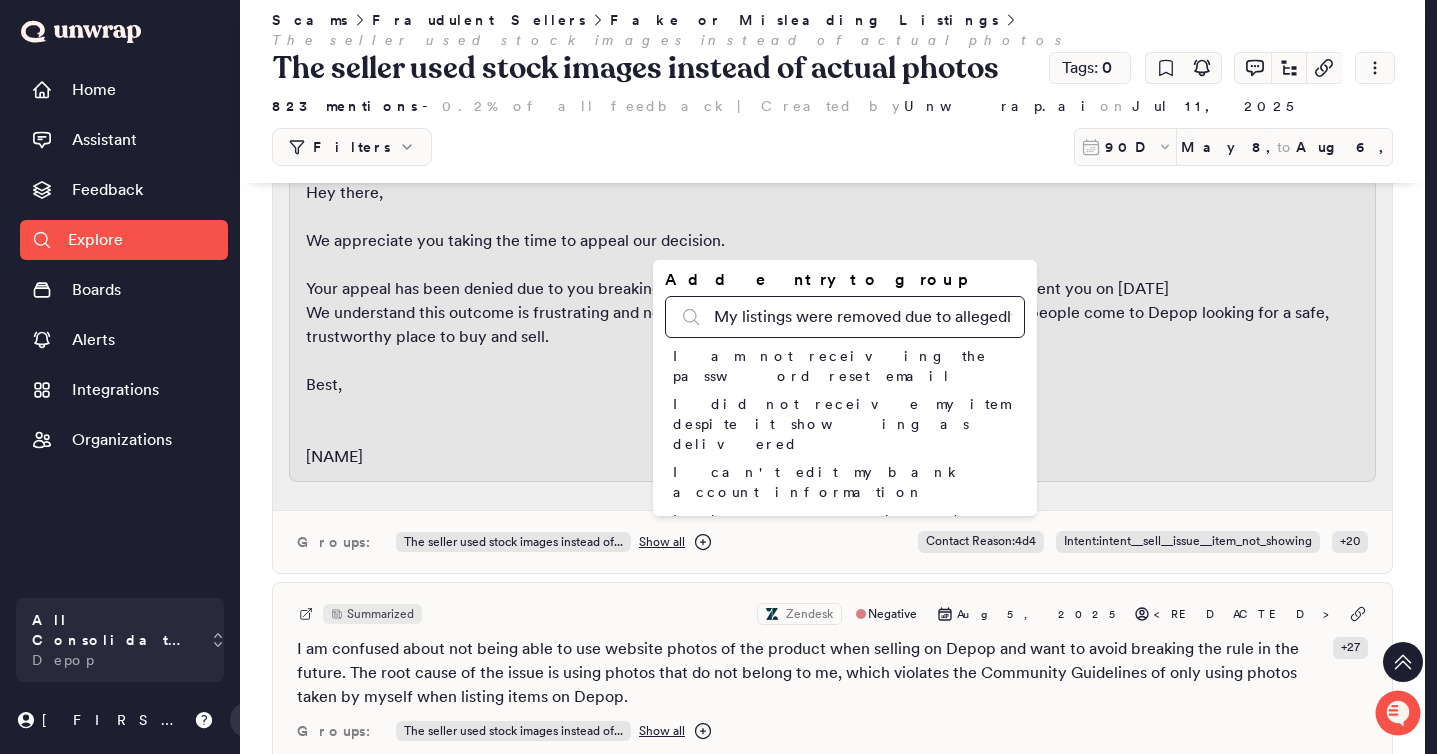 scroll, scrollTop: 0, scrollLeft: 183, axis: horizontal 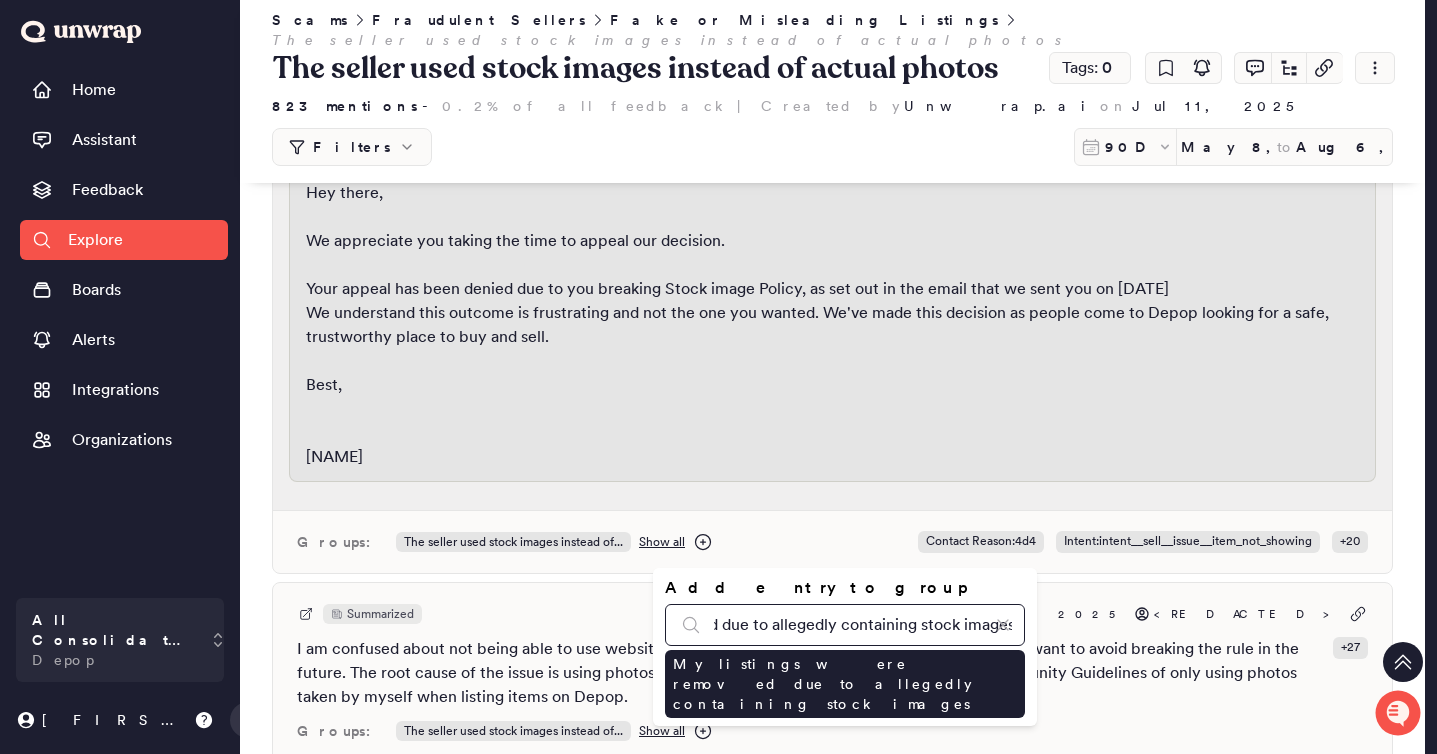 type on "My listings were removed due to allegedly containing stock images" 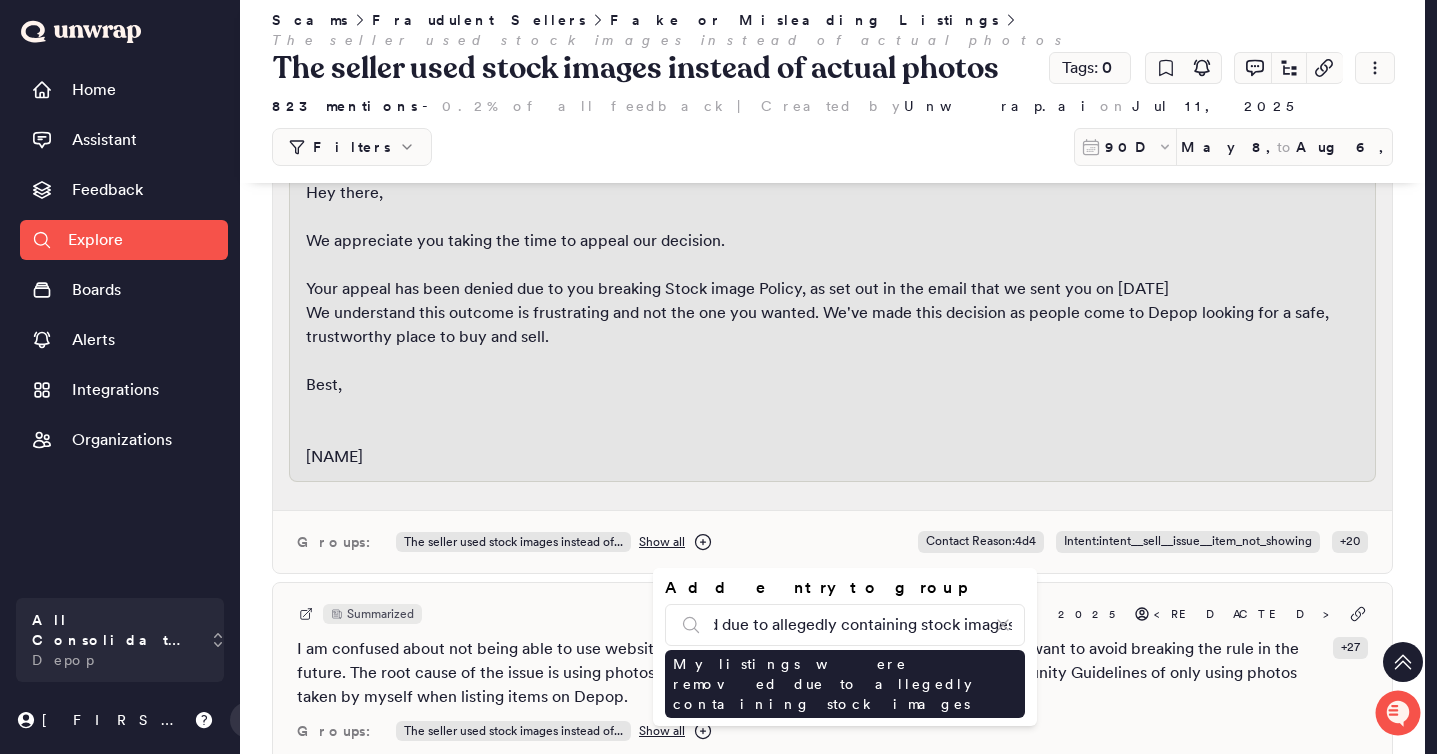 click on "My listings were removed due to allegedly containing stock images" at bounding box center (845, 684) 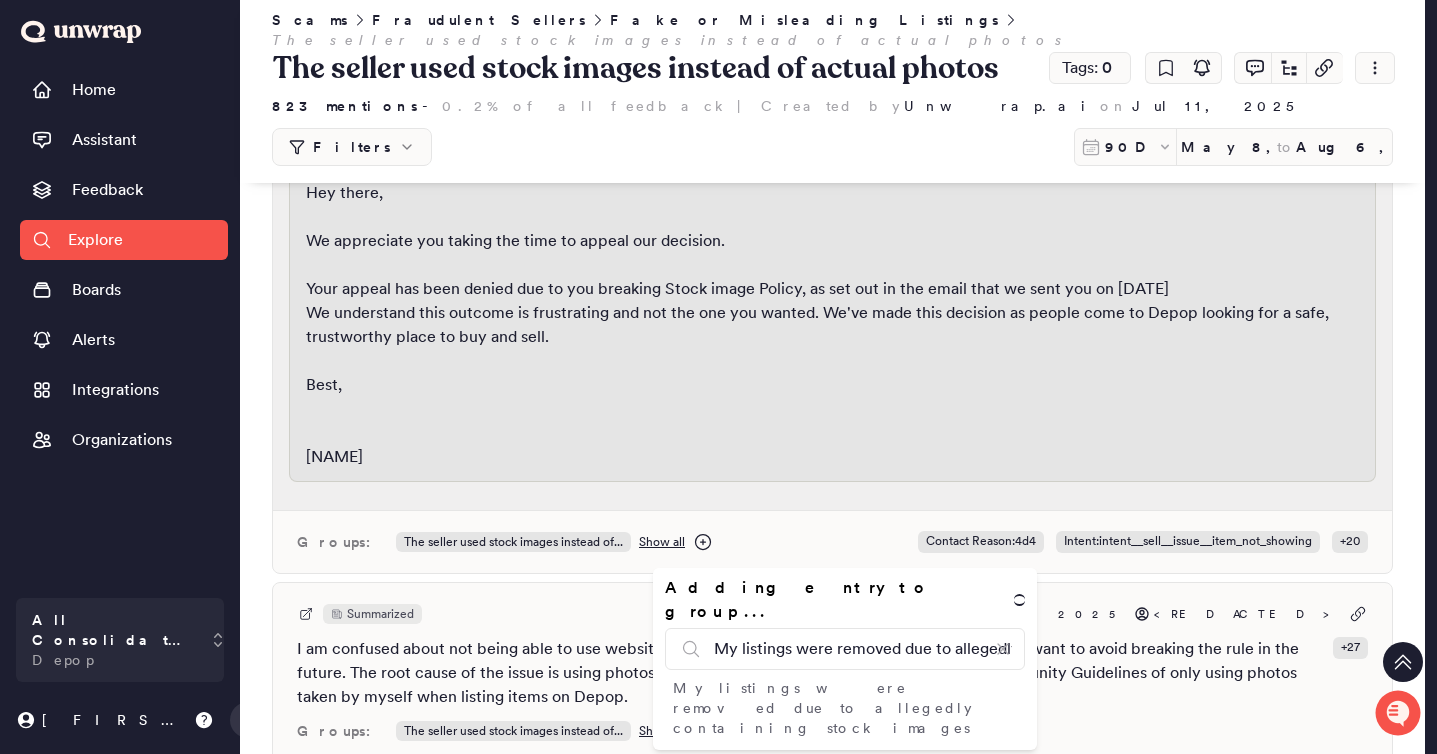 type 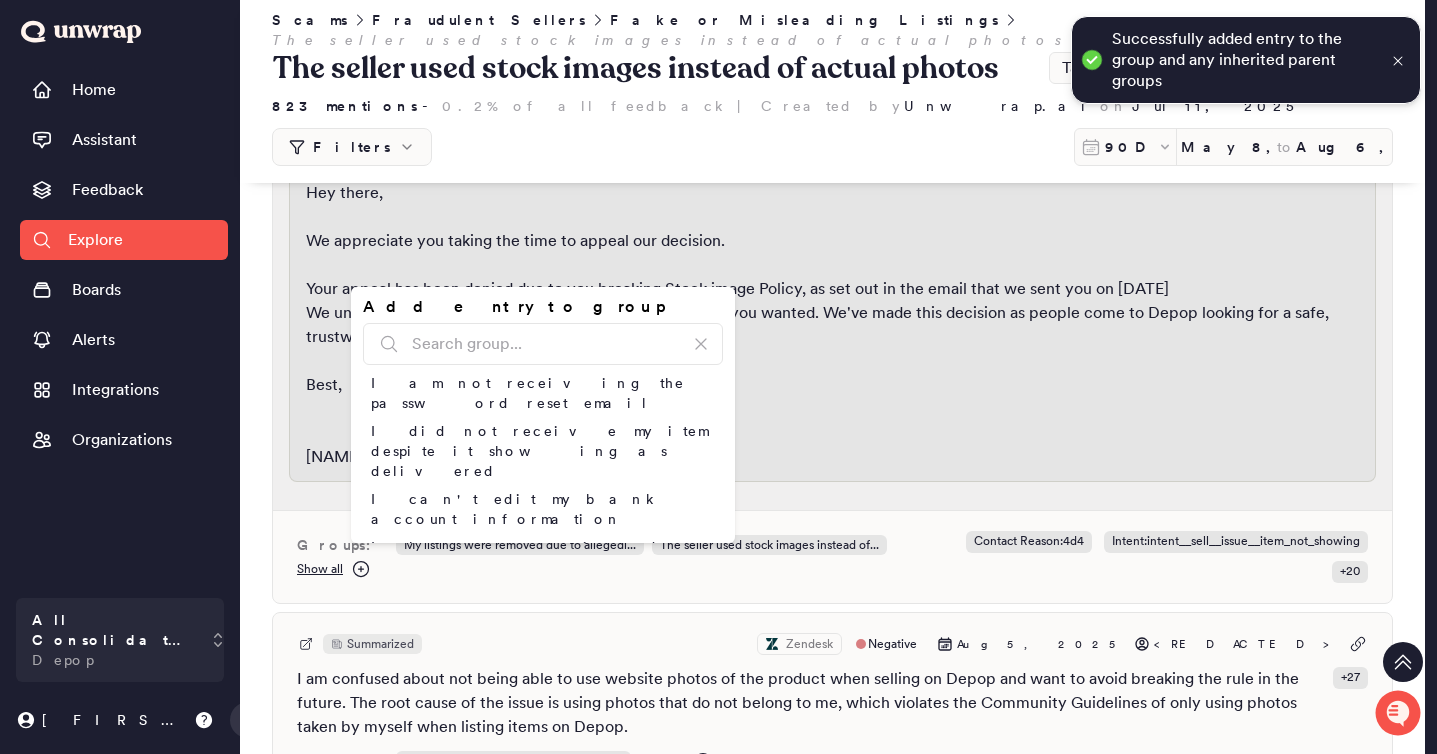 click on "Hey there,
We appreciate you taking the time to appeal our decision.
Your appeal has been denied due to you breaking Stock image Policy, as set out in the email that we sent you on REDACTED_DATE_TIME
We understand this outcome is frustrating and not the one you wanted. We've made this decision as people come to Depop looking for a safe, trustworthy place to buy and sell.
Best,
REDACTED_NAME" at bounding box center [832, 325] 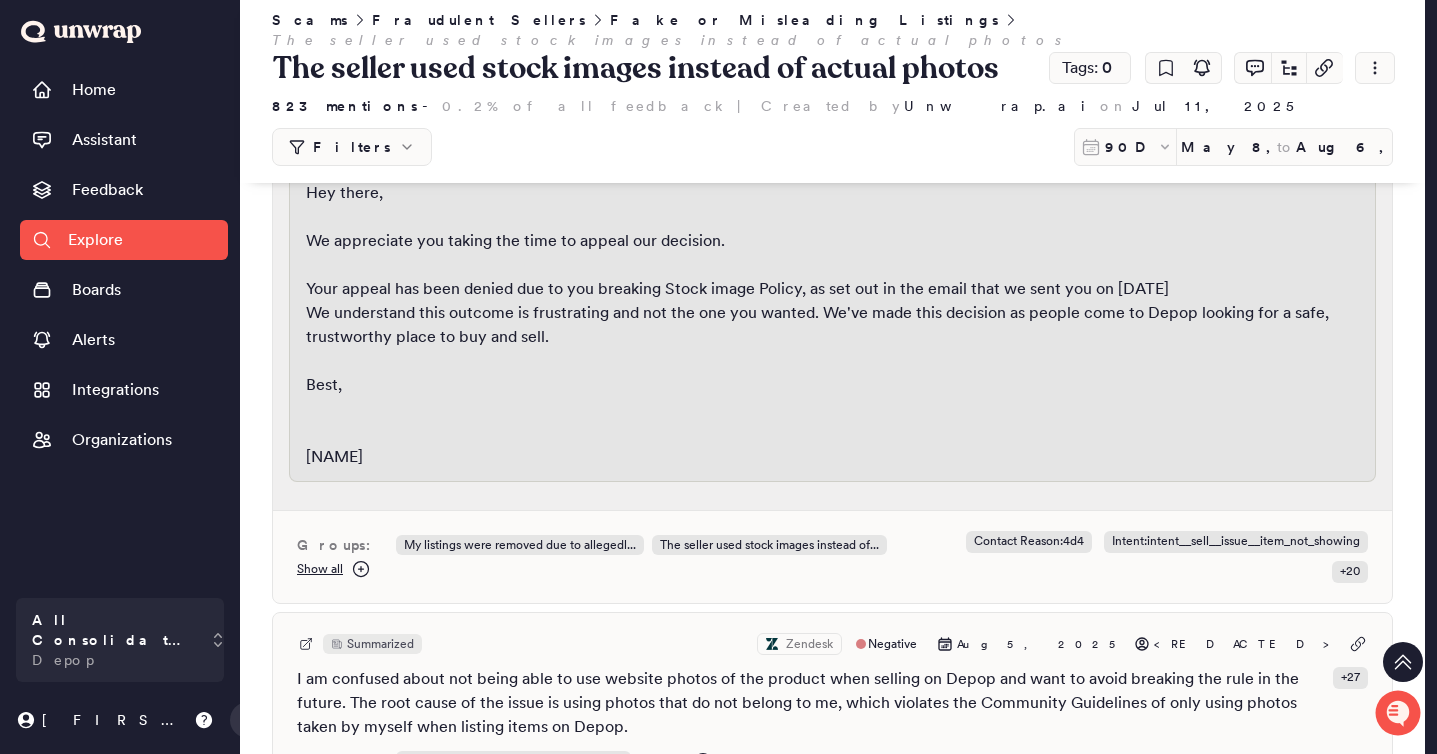 scroll, scrollTop: 69, scrollLeft: 0, axis: vertical 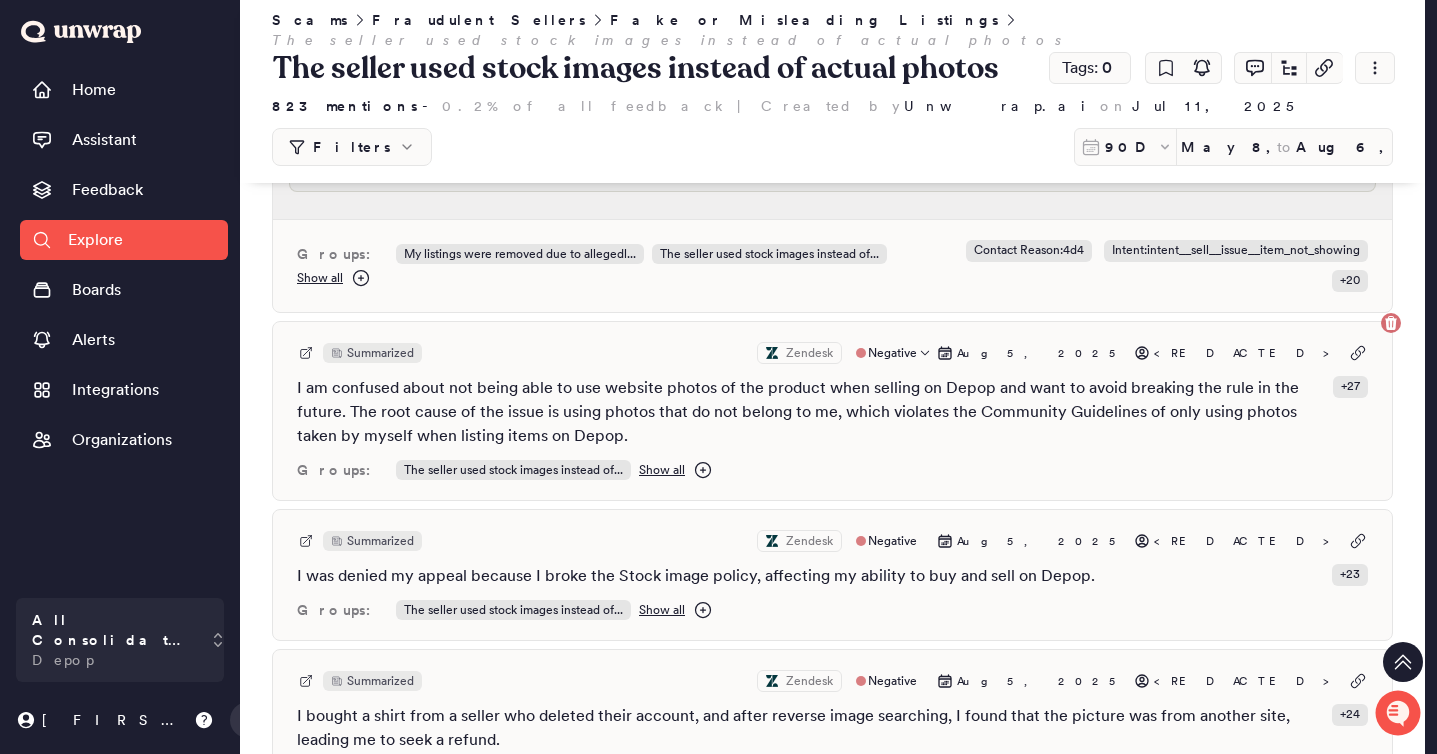 click on "I am confused about not being able to use website photos of the product when selling on Depop and want to avoid breaking the rule in the future. The root cause of the issue is using photos that do not belong to me, which violates the Community Guidelines of only using photos taken by myself when listing items on Depop." at bounding box center (811, 412) 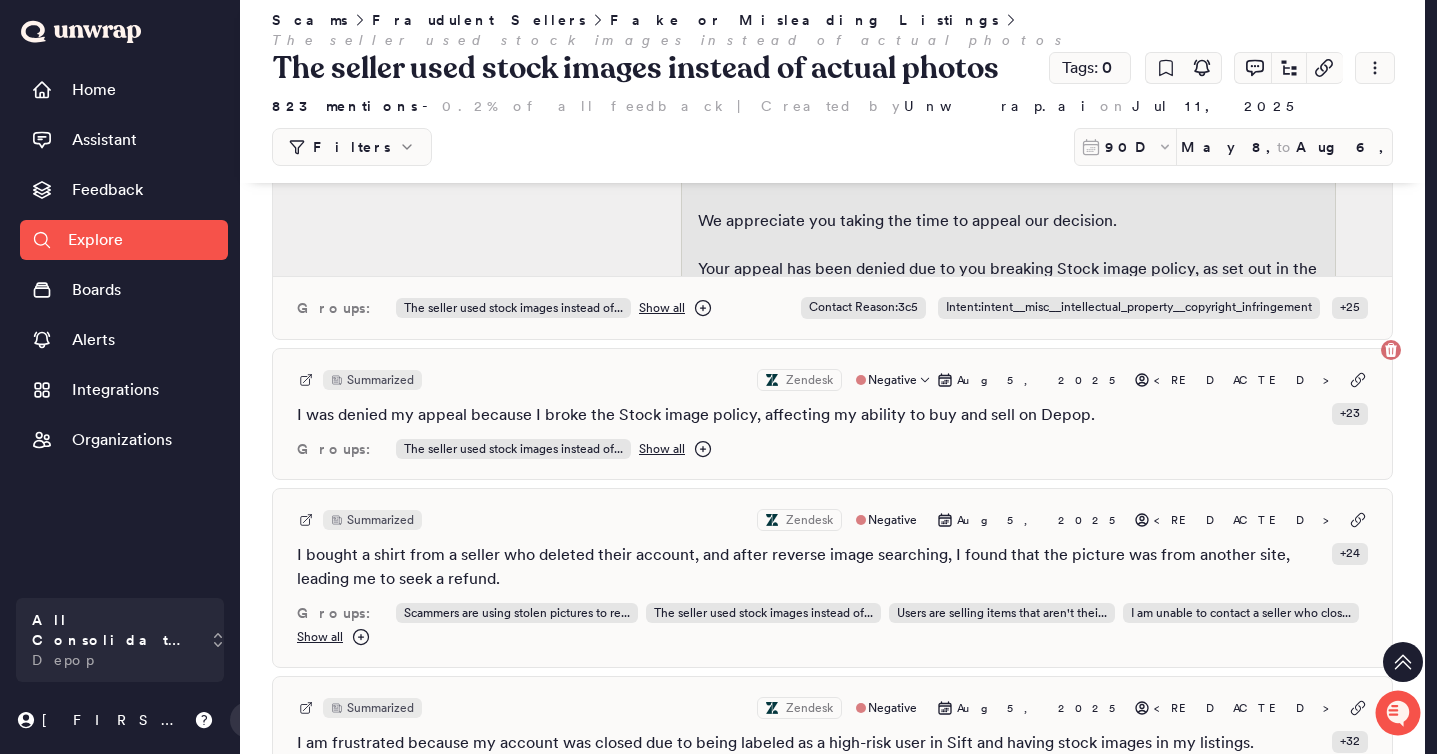 scroll, scrollTop: 1920, scrollLeft: 0, axis: vertical 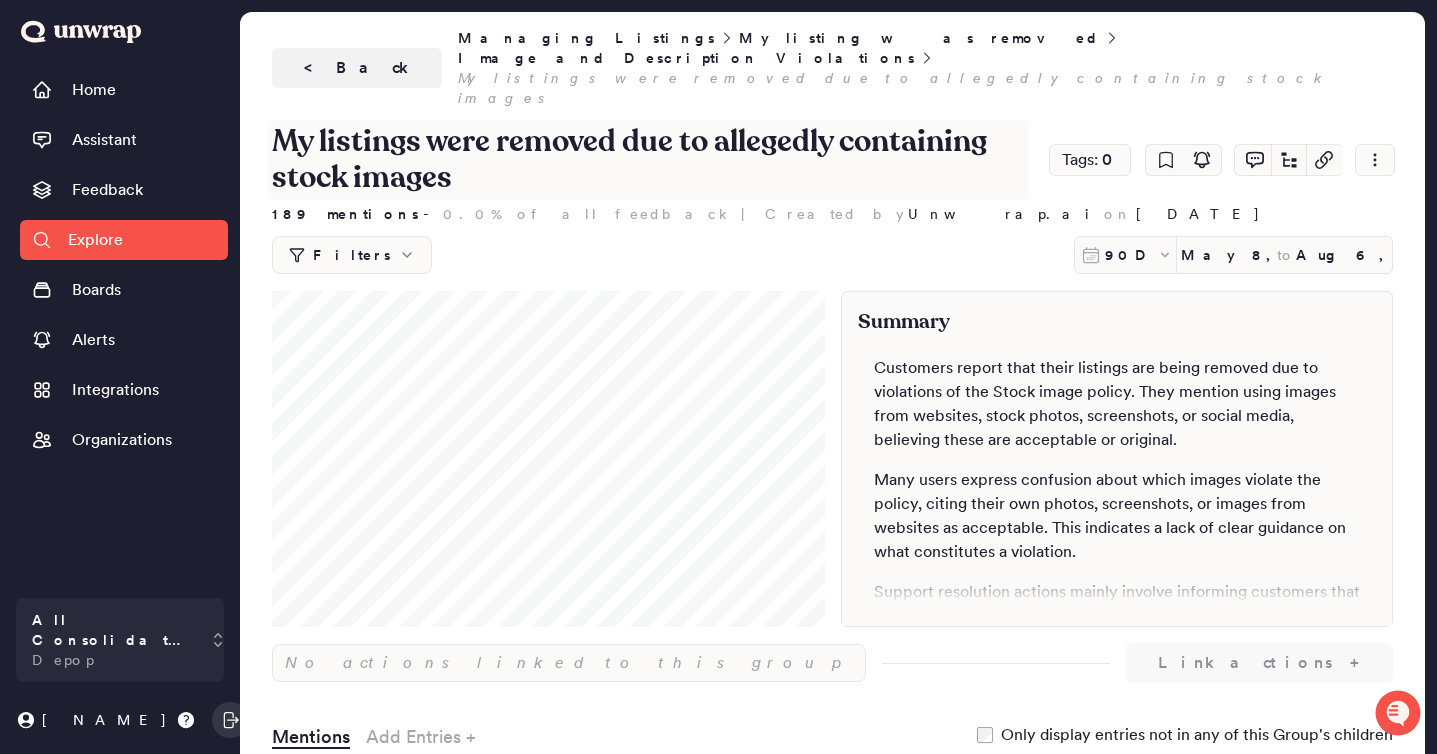 click on "My listings were removed due to allegedly containing stock images" at bounding box center [648, 160] 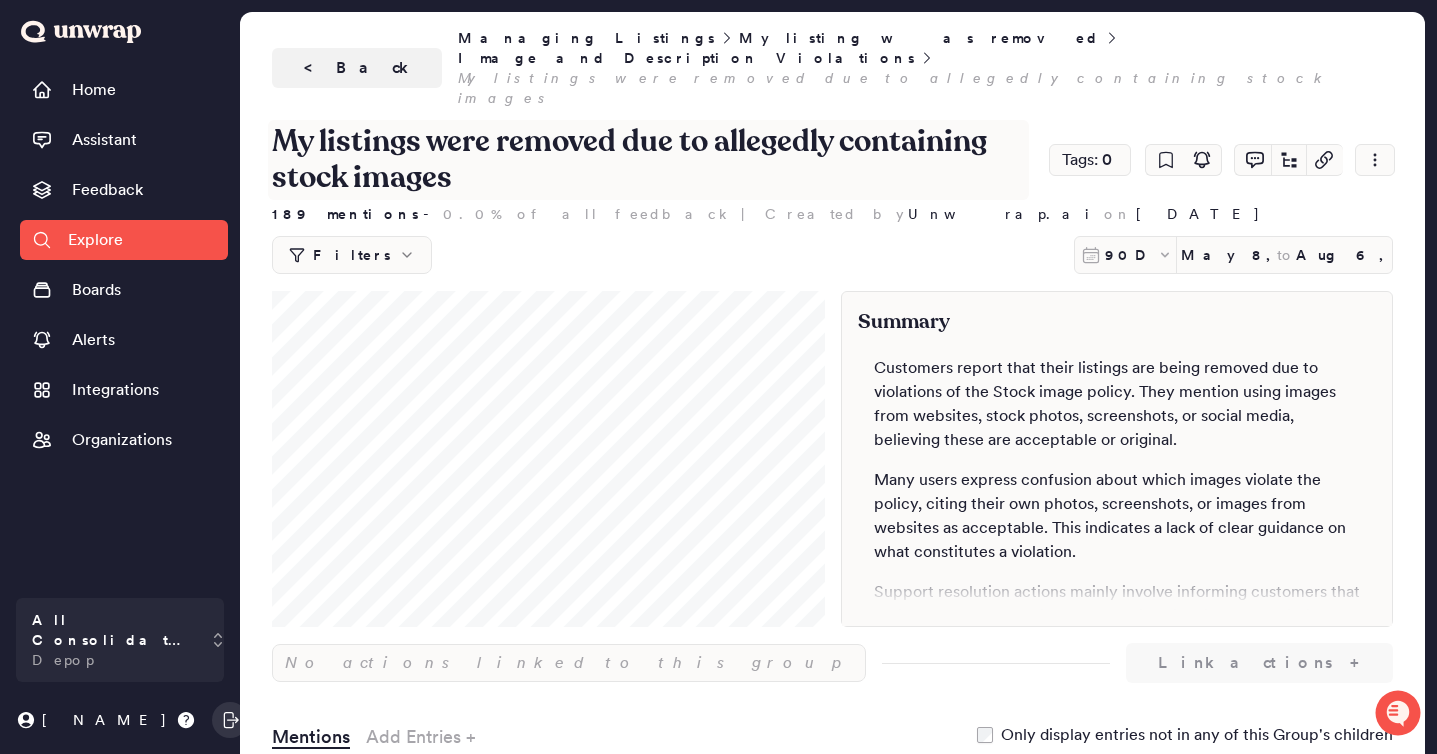 click on "My listings were removed due to allegedly containing stock images" at bounding box center (648, 160) 